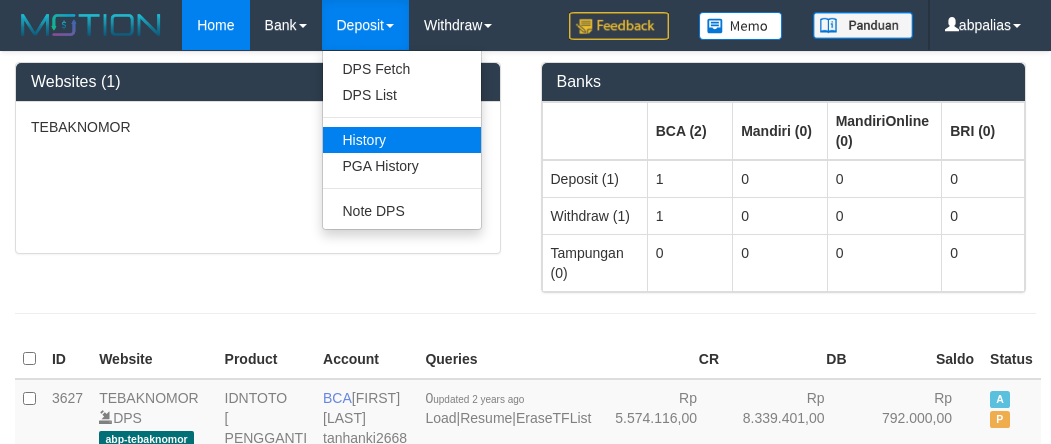 scroll, scrollTop: 0, scrollLeft: 0, axis: both 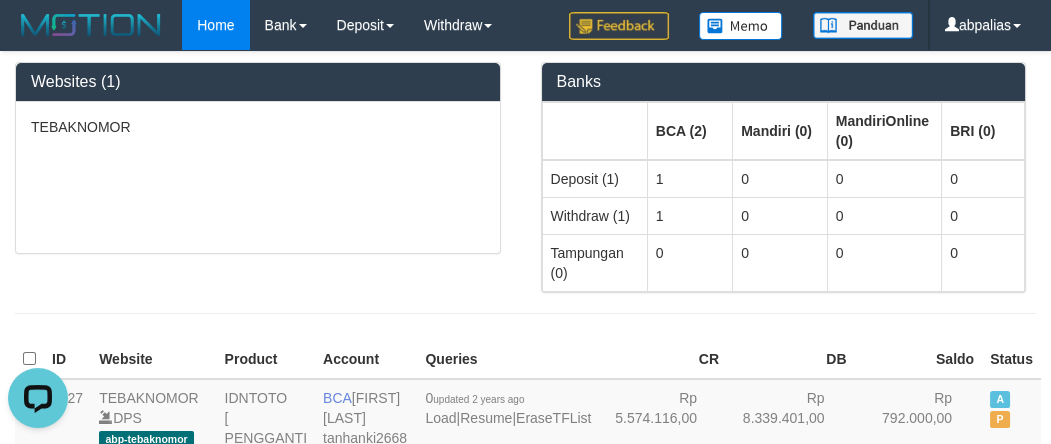 click on "CR" at bounding box center [663, 359] 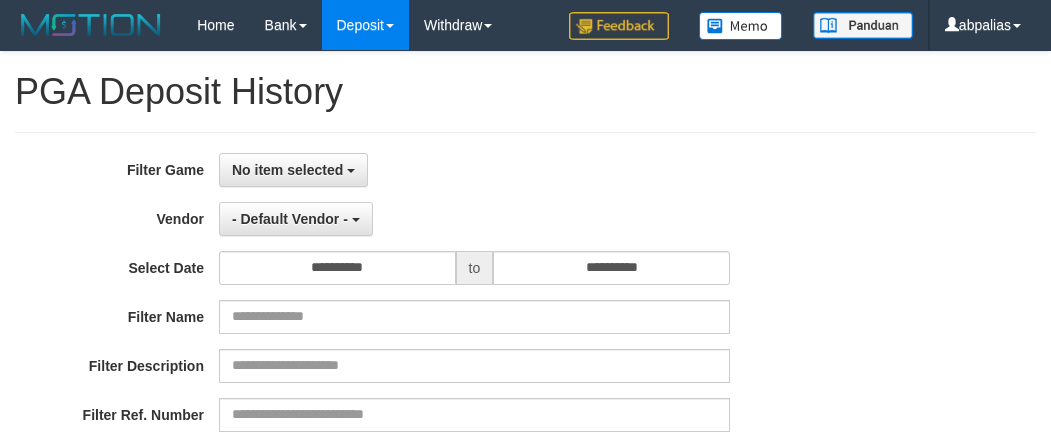 select 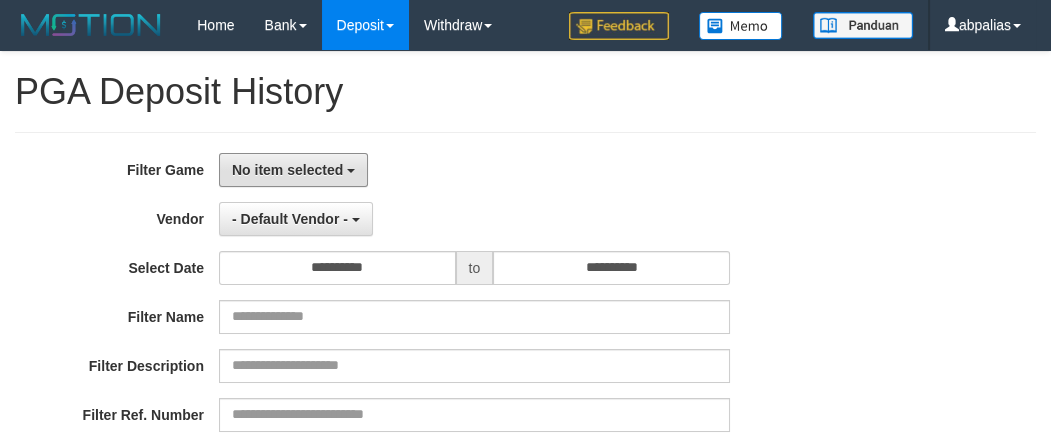 drag, startPoint x: 0, startPoint y: 0, endPoint x: 326, endPoint y: 240, distance: 404.816 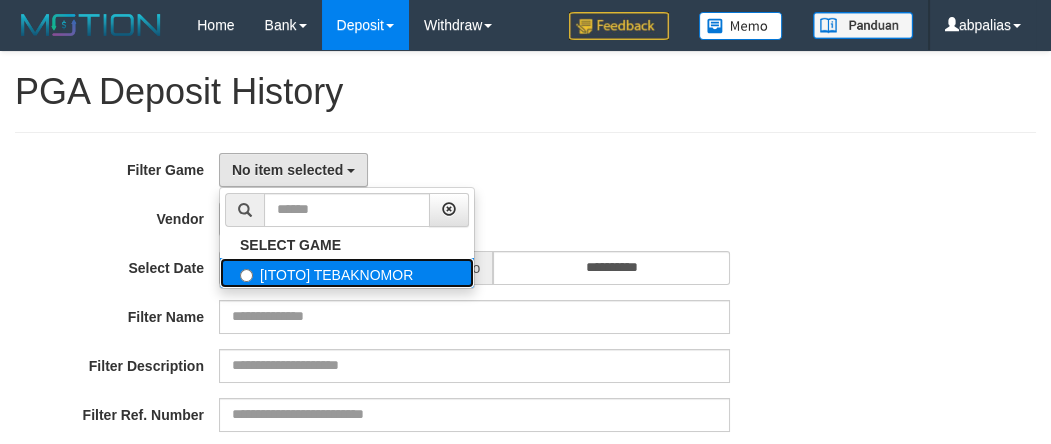click on "[ITOTO] TEBAKNOMOR" at bounding box center [347, 273] 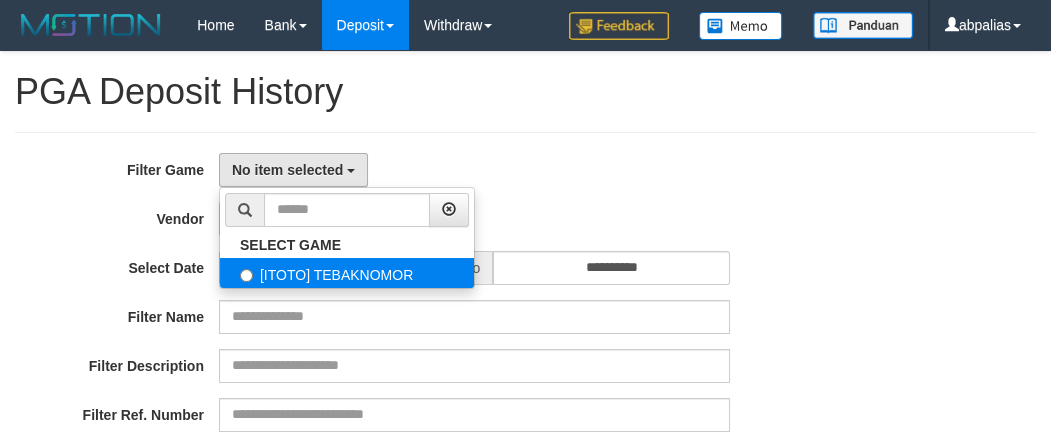 select on "***" 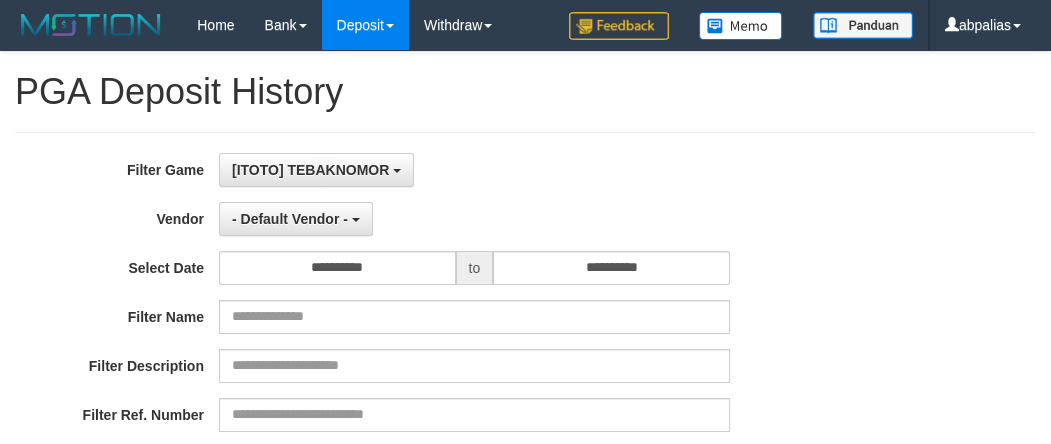 scroll, scrollTop: 18, scrollLeft: 0, axis: vertical 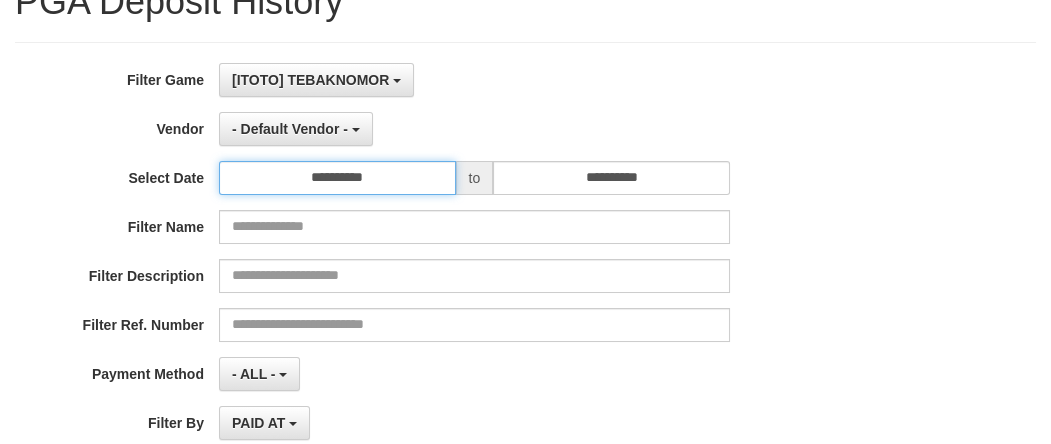 click on "**********" at bounding box center [337, 178] 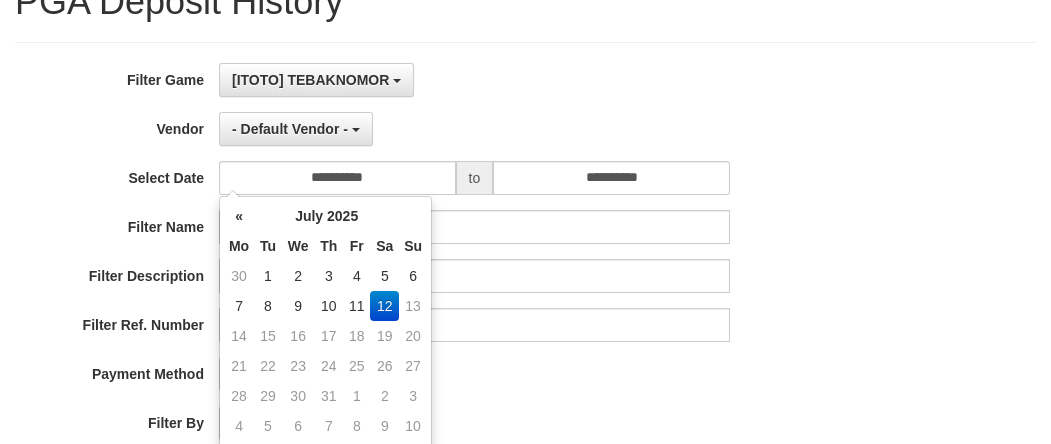 click on "11" at bounding box center (356, 306) 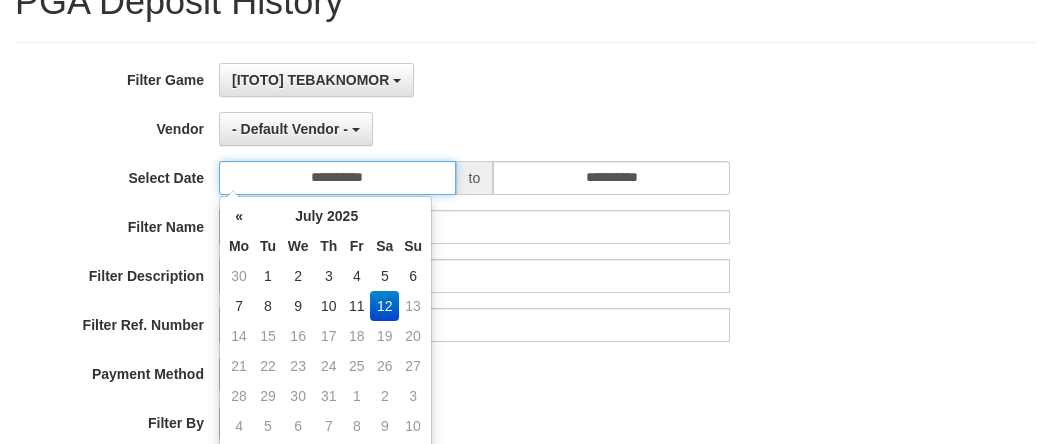 type on "**********" 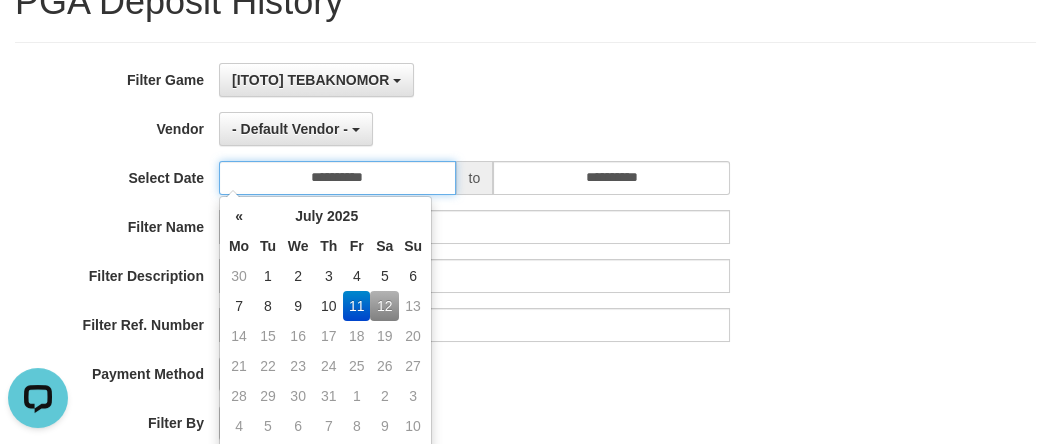 scroll, scrollTop: 0, scrollLeft: 0, axis: both 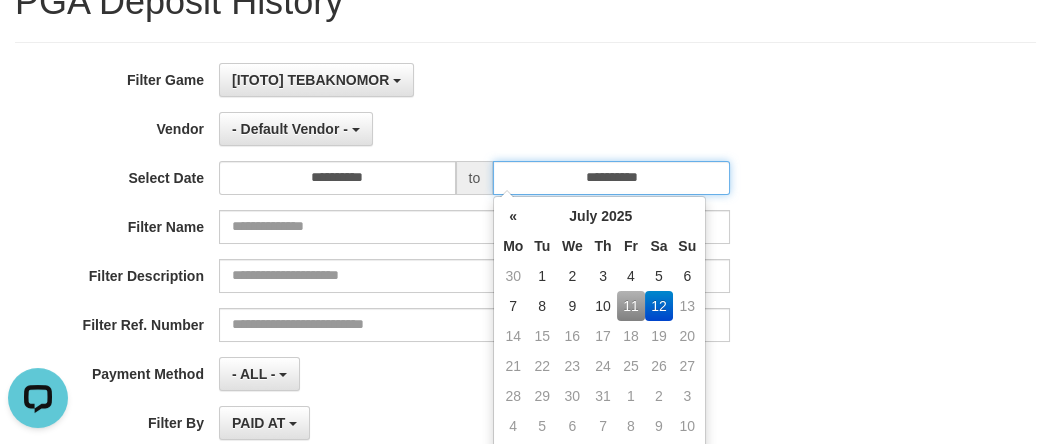 drag, startPoint x: 692, startPoint y: 179, endPoint x: 647, endPoint y: 239, distance: 75 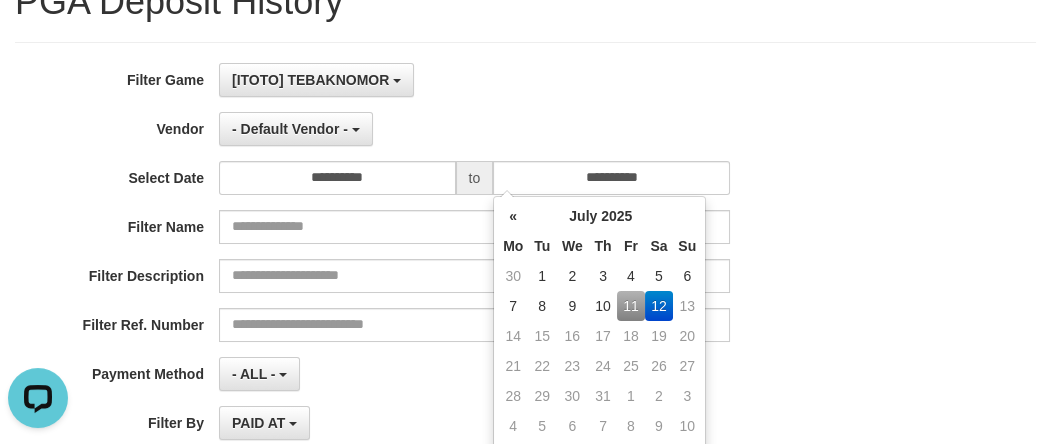 click on "11" at bounding box center [630, 306] 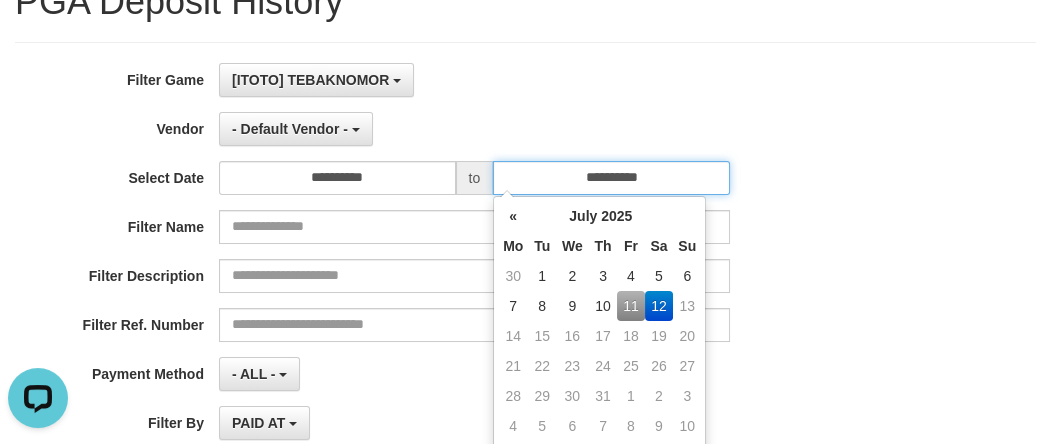 type on "**********" 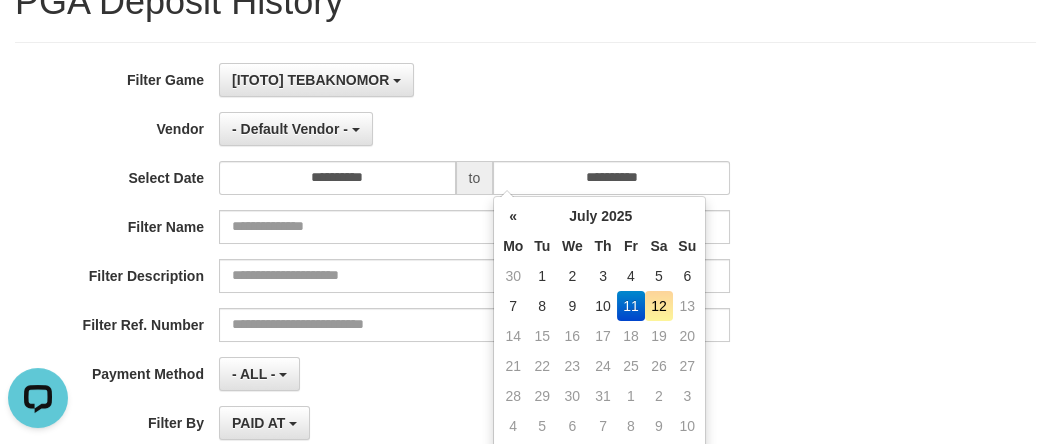 click on "- Default Vendor -    - Default Vendor -  Lucy  Luna  Atlas  WD LB  Java  Purple  Green  Gigantic  Aladin  Dubai  Alibaba  Grape  Gameboy  Bigon  Allstar  Xtr  Gama  IBX11  Selat  Borde  Indahjualpulsa  Lemavo  Gogogoy  Itudo  Yuwanatopup  Sidikgame  Voucher100  Awalpulsa  Lambda  Combo  IBX3 NUANSATOPUP  IBX3 Pusatjualpulsa  IBX3 Itemgame  IBX3 SILAKSA  IBX3 Makmurvoucher  IBX3 MAKMURTOPUP  IBX3 Pilihvoucher" at bounding box center [474, 129] 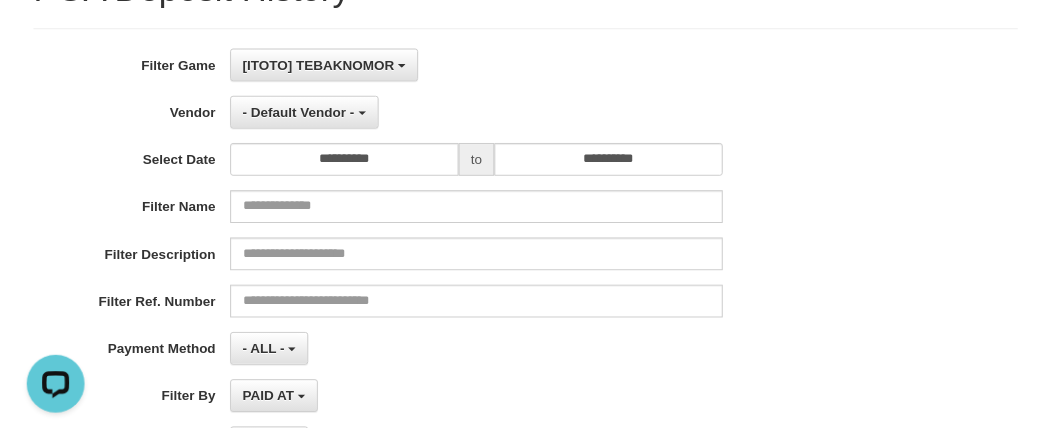 scroll, scrollTop: 363, scrollLeft: 0, axis: vertical 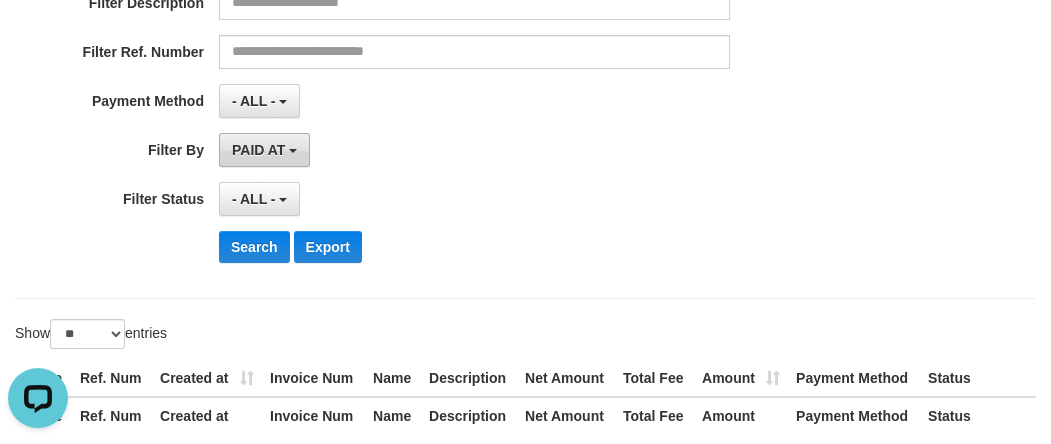 click on "PAID AT" at bounding box center [258, 150] 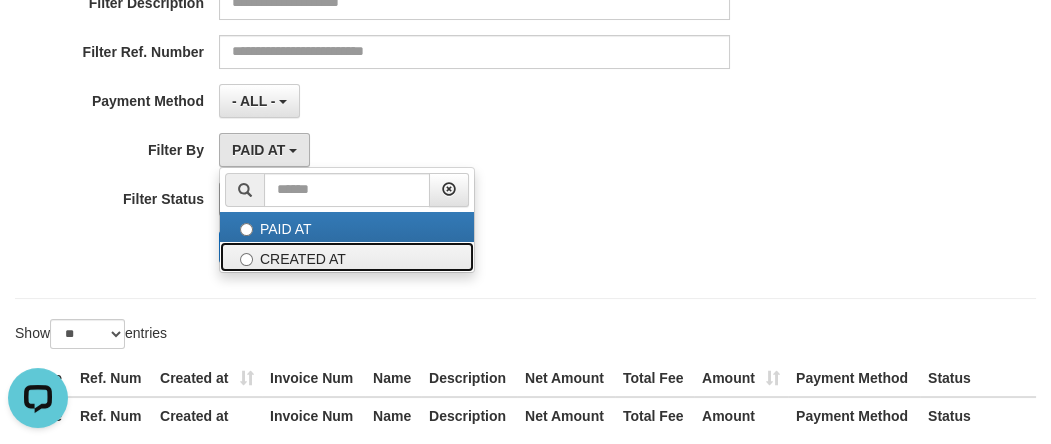 drag, startPoint x: 284, startPoint y: 258, endPoint x: 268, endPoint y: 213, distance: 47.759815 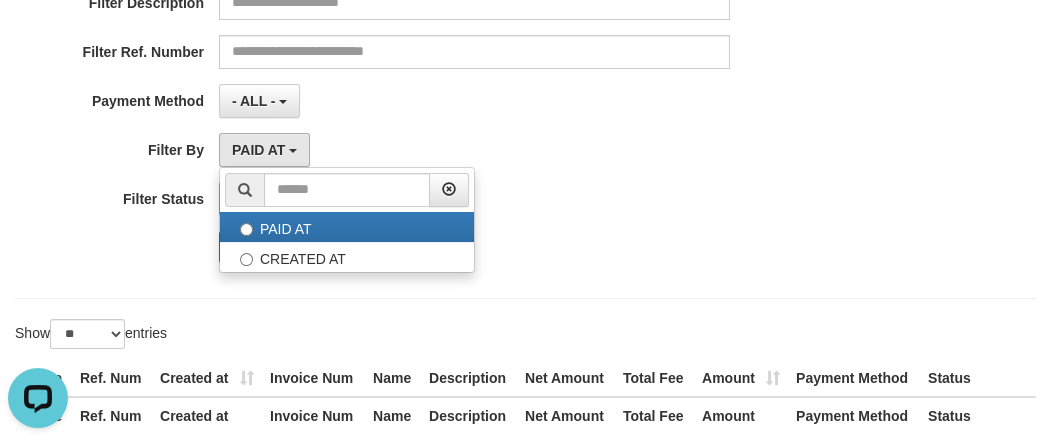 select on "*" 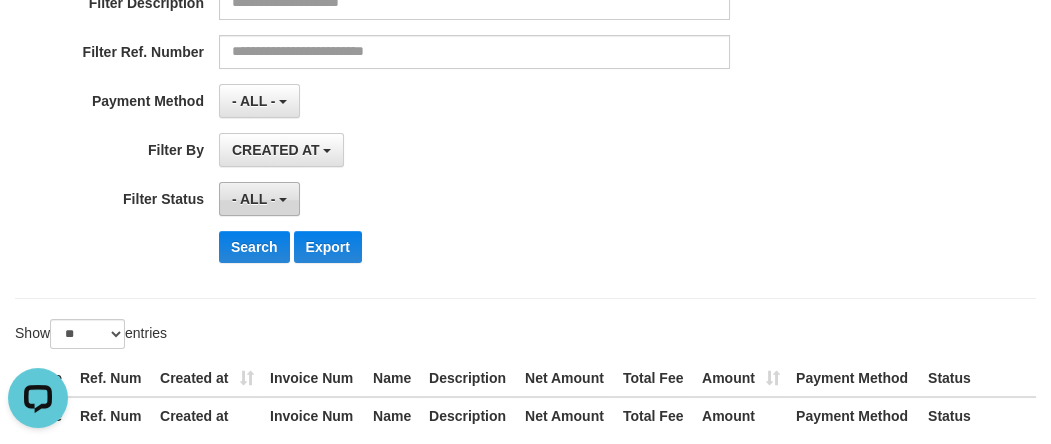 click on "- ALL -" at bounding box center [254, 199] 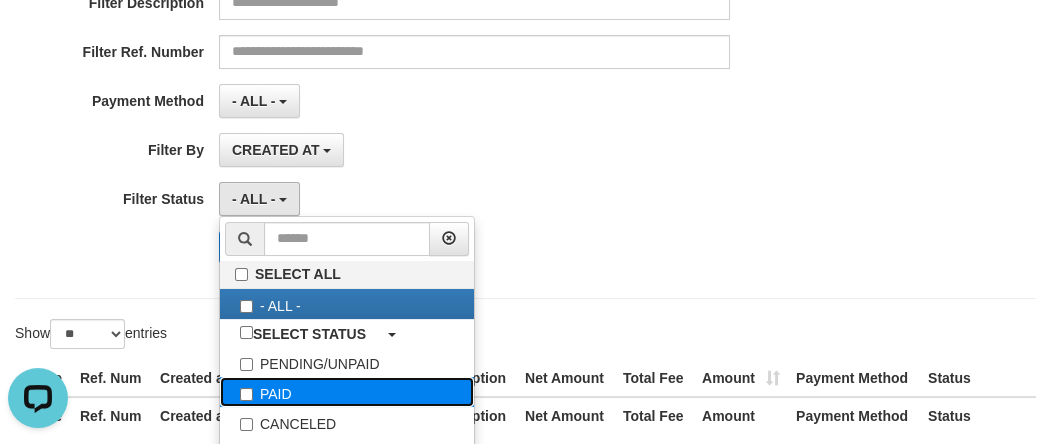 click on "PAID" at bounding box center (347, 392) 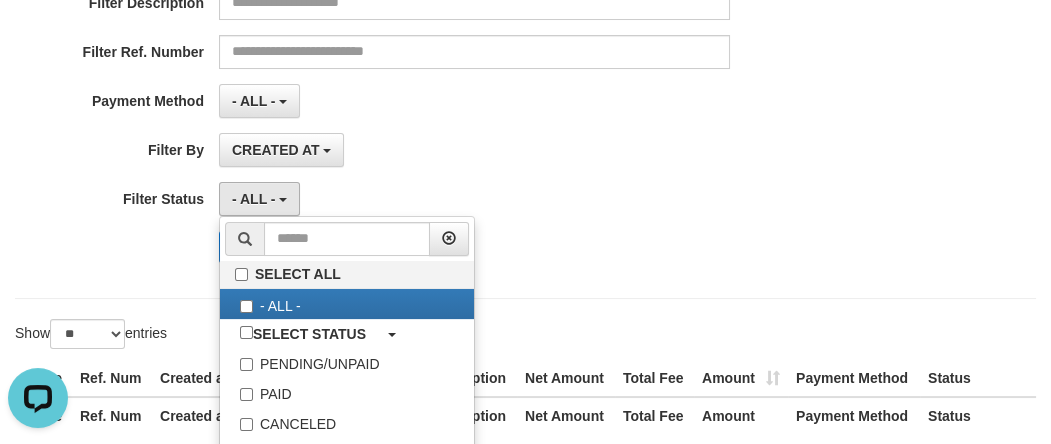 select on "*" 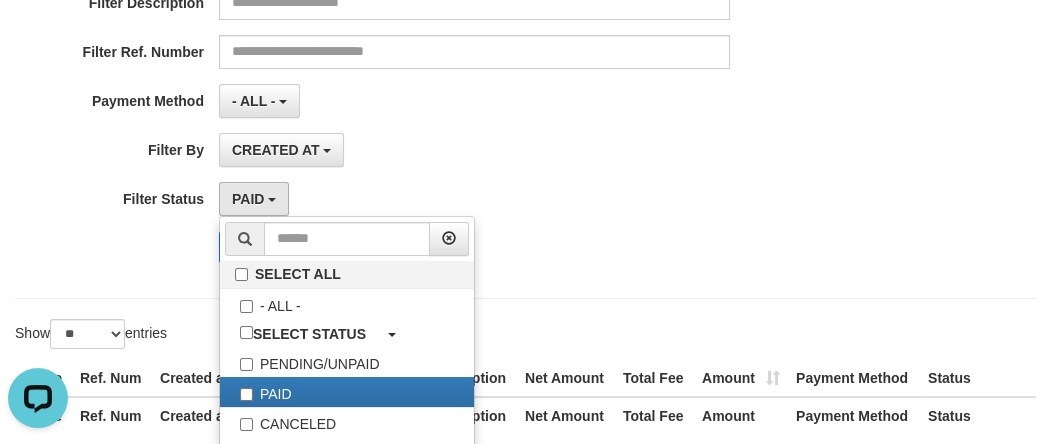 drag, startPoint x: 66, startPoint y: 240, endPoint x: 144, endPoint y: 236, distance: 78.10249 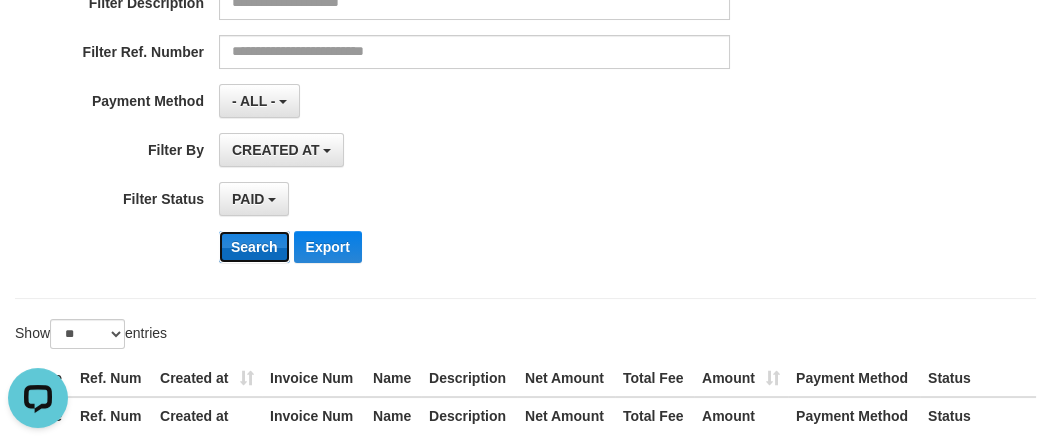 click on "Search" at bounding box center [254, 247] 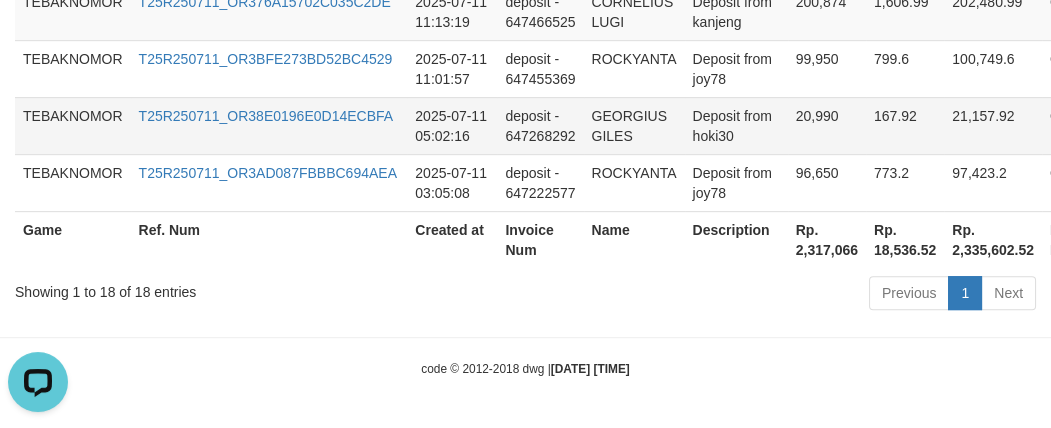 scroll, scrollTop: 1871, scrollLeft: 0, axis: vertical 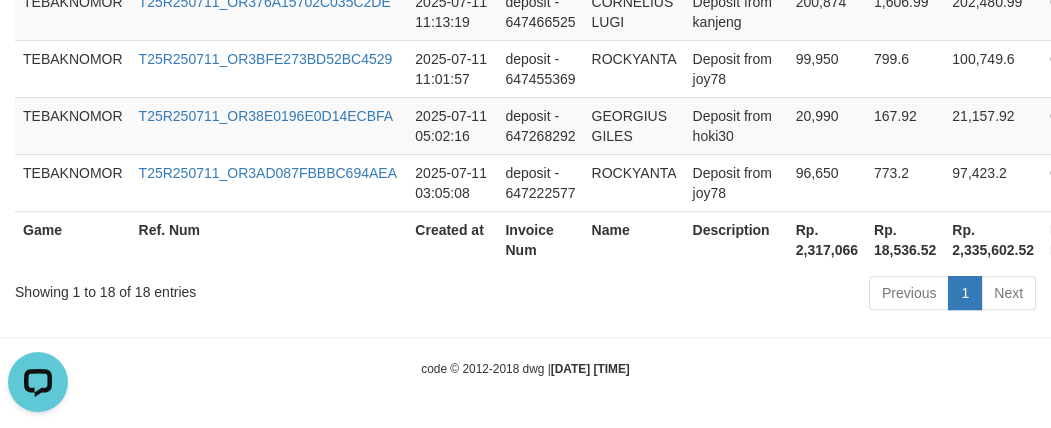 click on "Rp. 2,317,066" at bounding box center [827, 239] 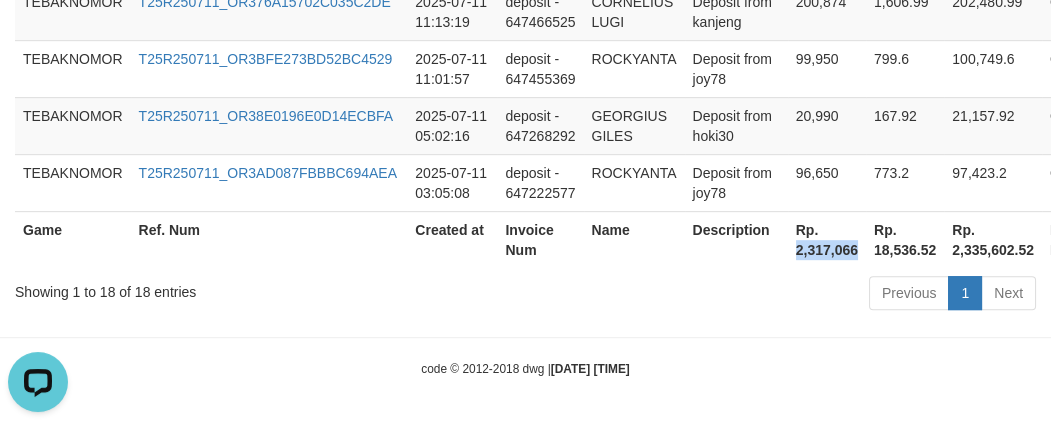 click on "Rp. 2,317,066" at bounding box center (827, 239) 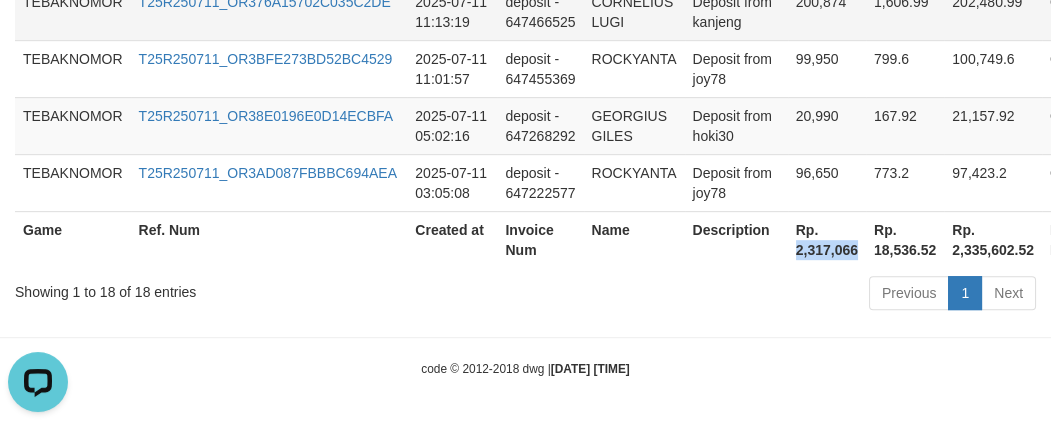 copy on "[NUMBER]" 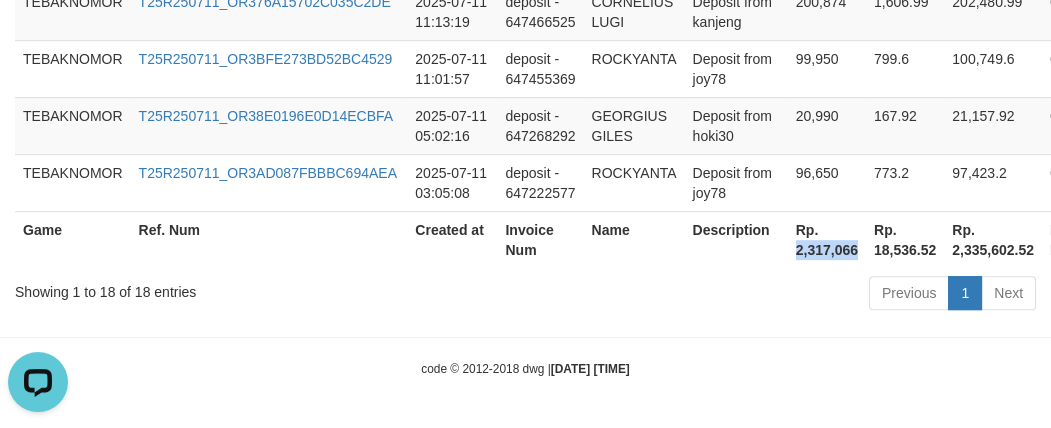 click on "Invoice Num" at bounding box center [540, 239] 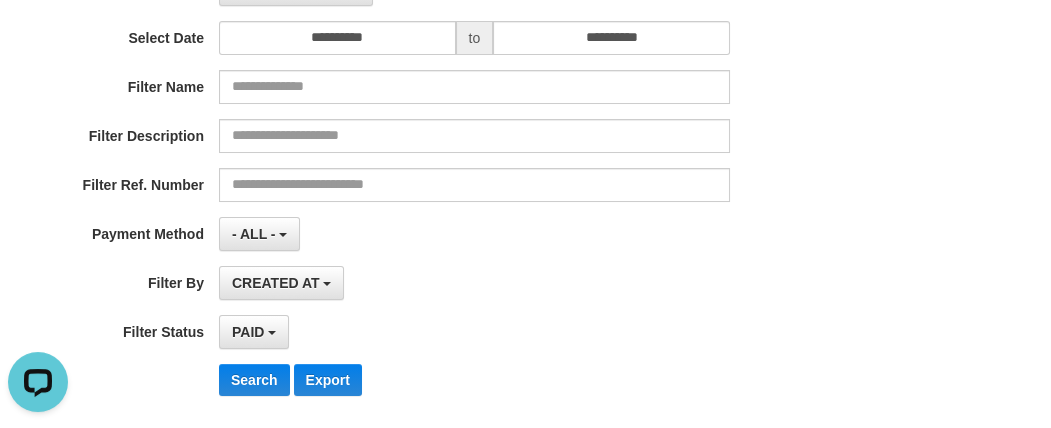 scroll, scrollTop: 53, scrollLeft: 0, axis: vertical 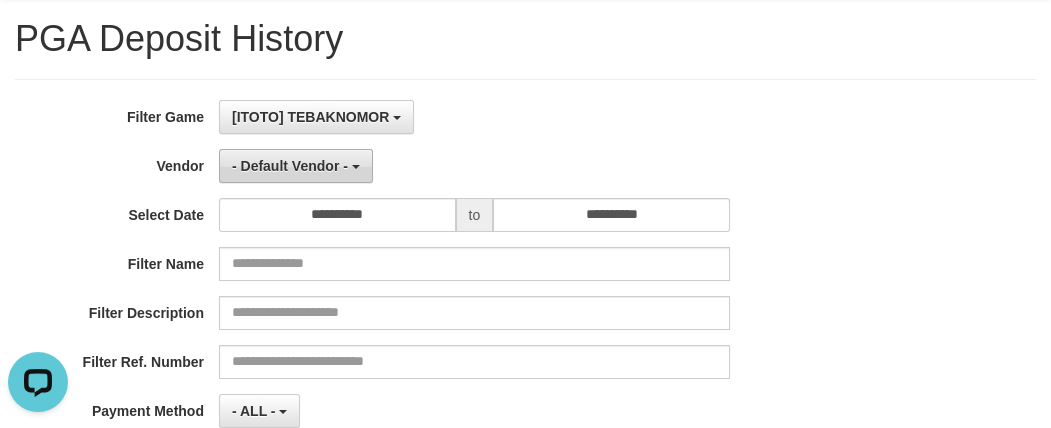 click on "- Default Vendor -" at bounding box center (290, 166) 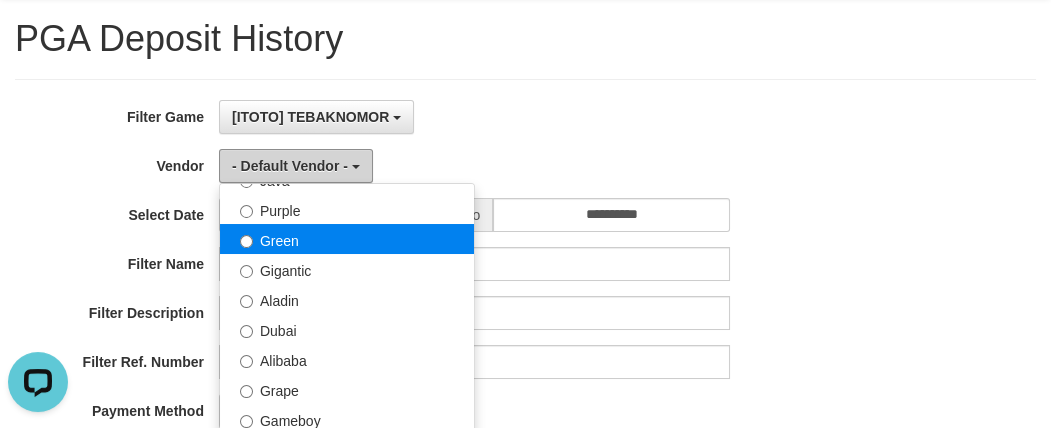 scroll, scrollTop: 181, scrollLeft: 0, axis: vertical 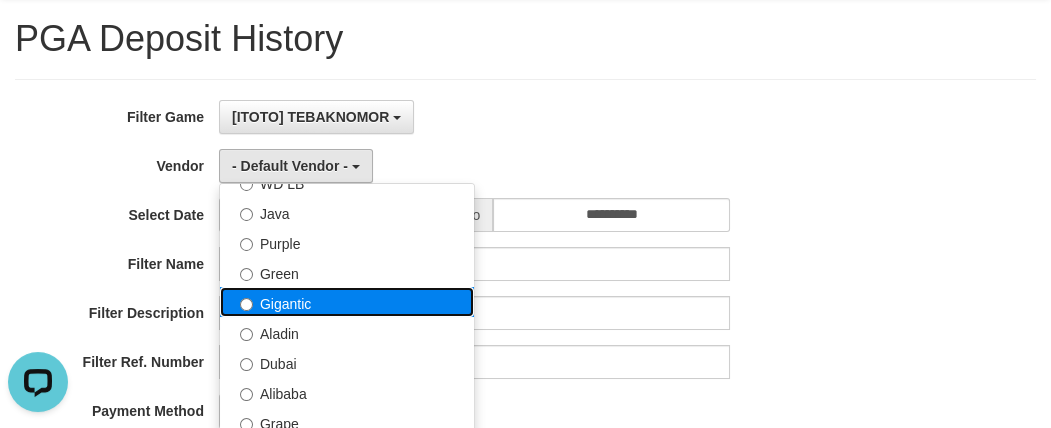 click on "Gigantic" at bounding box center [347, 302] 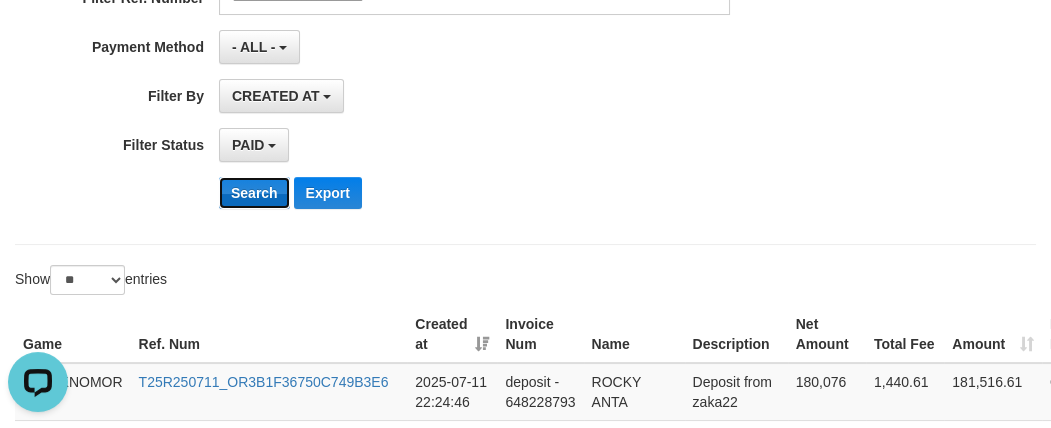 click on "Search" at bounding box center [254, 193] 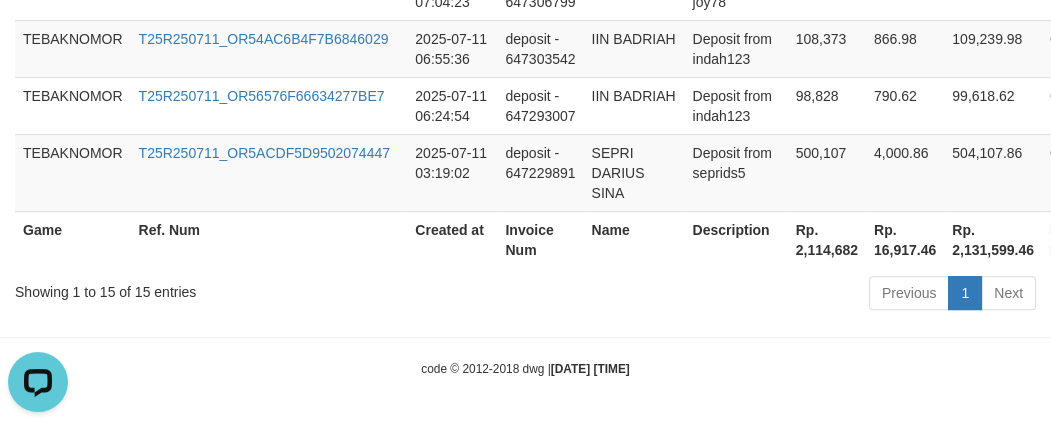 scroll, scrollTop: 1660, scrollLeft: 0, axis: vertical 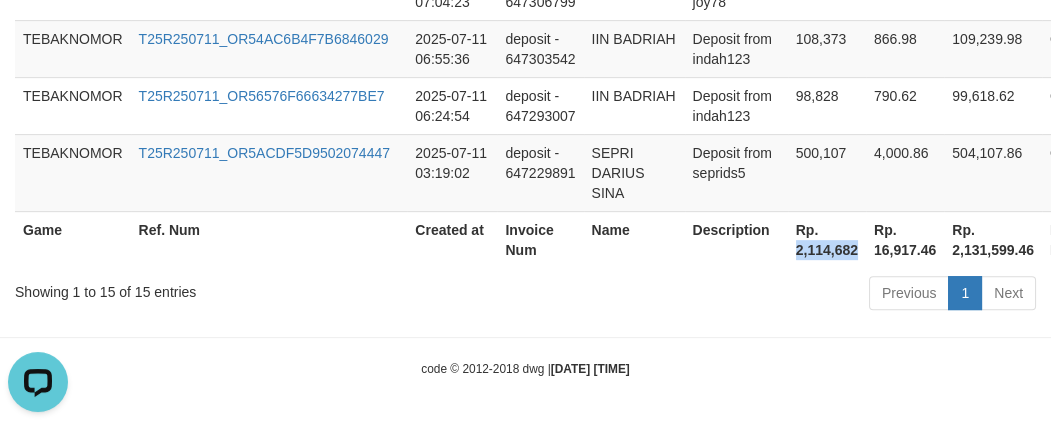 click on "Rp. 2,114,682" at bounding box center [827, 239] 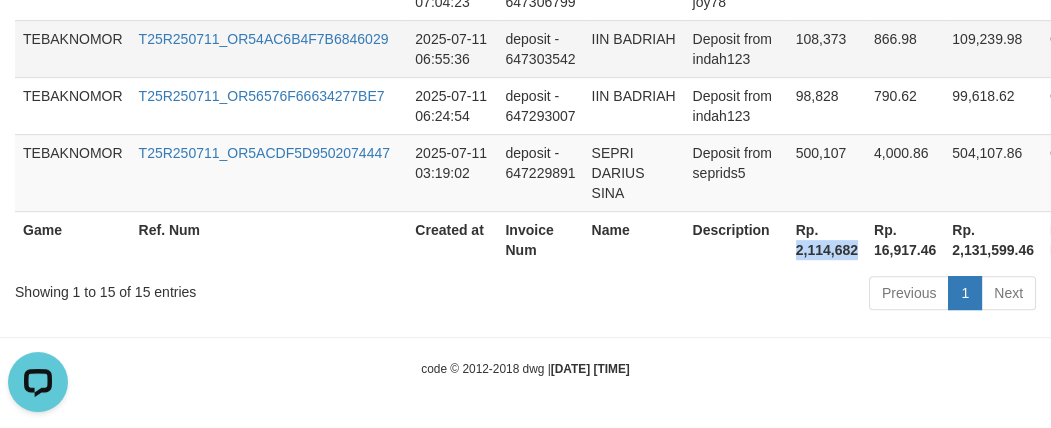 copy on "[NUMBER]" 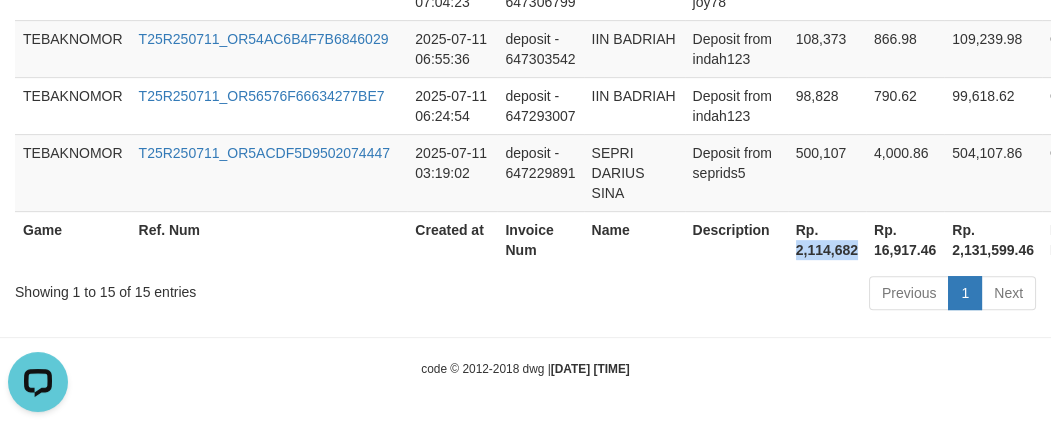 click on "Previous 1 Next" at bounding box center [744, 295] 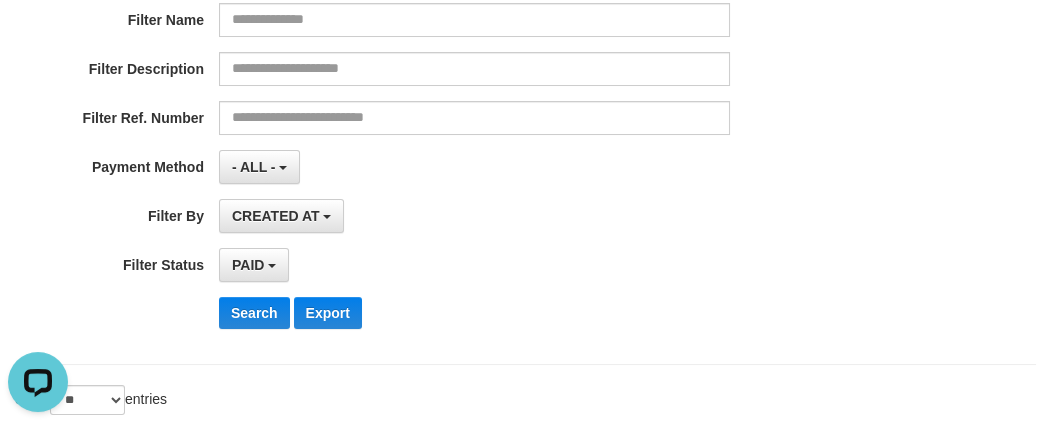 scroll, scrollTop: 0, scrollLeft: 0, axis: both 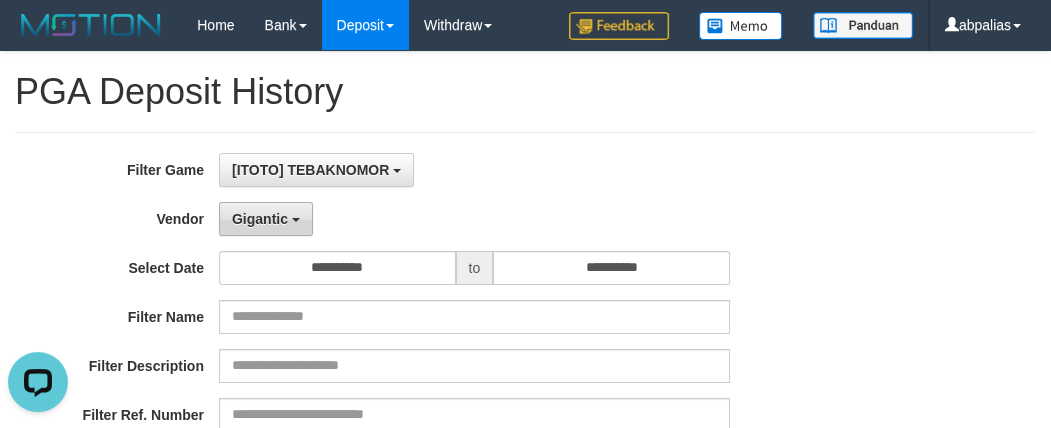 click on "Gigantic" at bounding box center [260, 219] 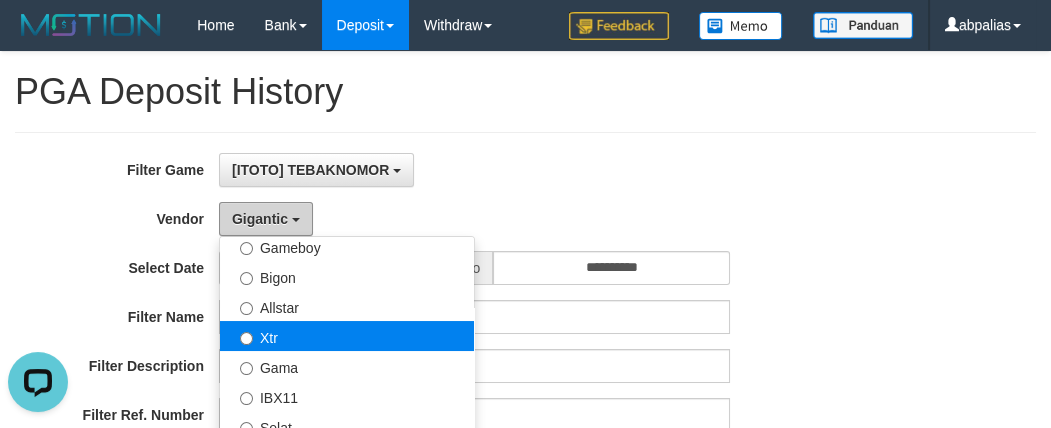 scroll, scrollTop: 454, scrollLeft: 0, axis: vertical 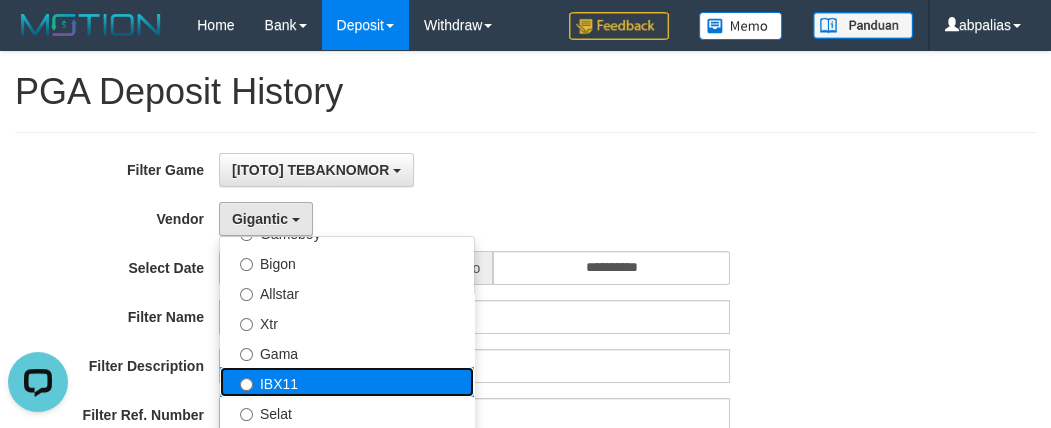 click on "IBX11" at bounding box center (347, 382) 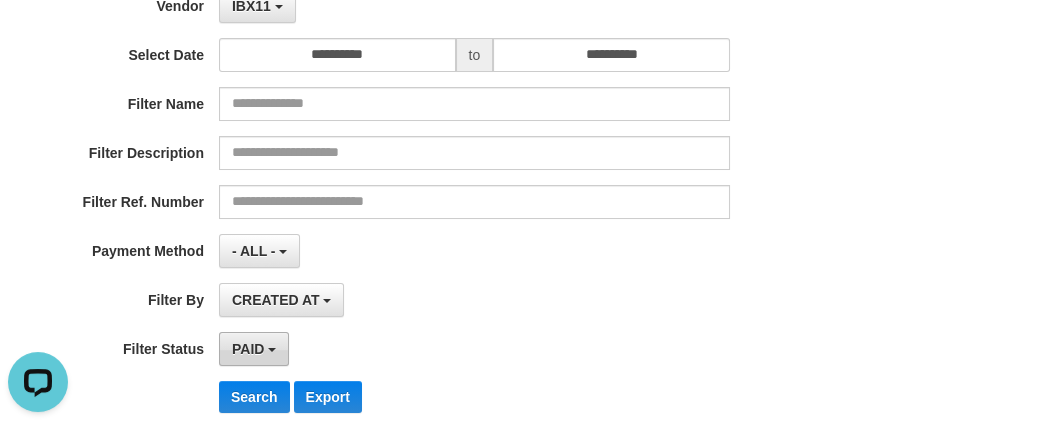scroll, scrollTop: 272, scrollLeft: 0, axis: vertical 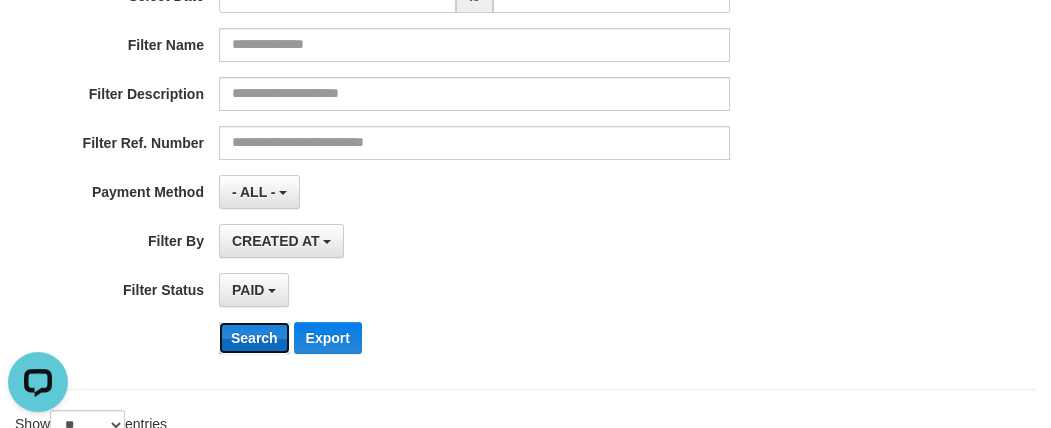 click on "Search" at bounding box center [254, 338] 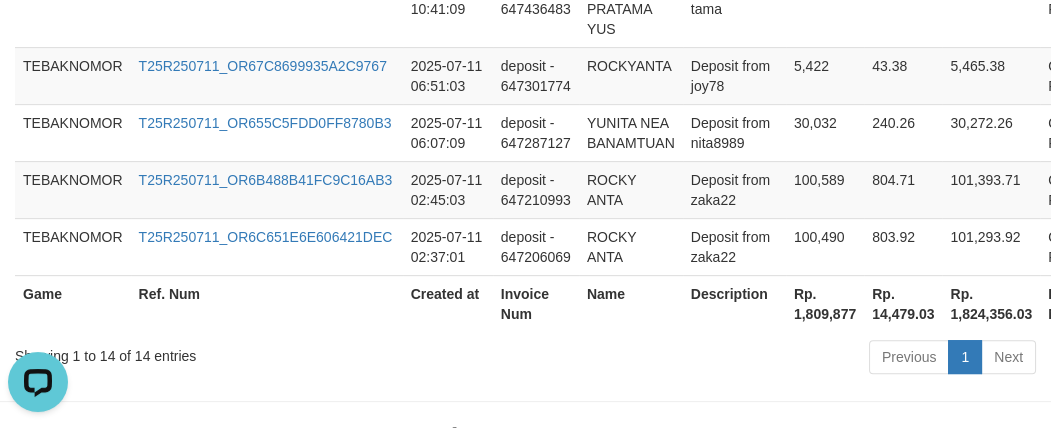 scroll, scrollTop: 1623, scrollLeft: 0, axis: vertical 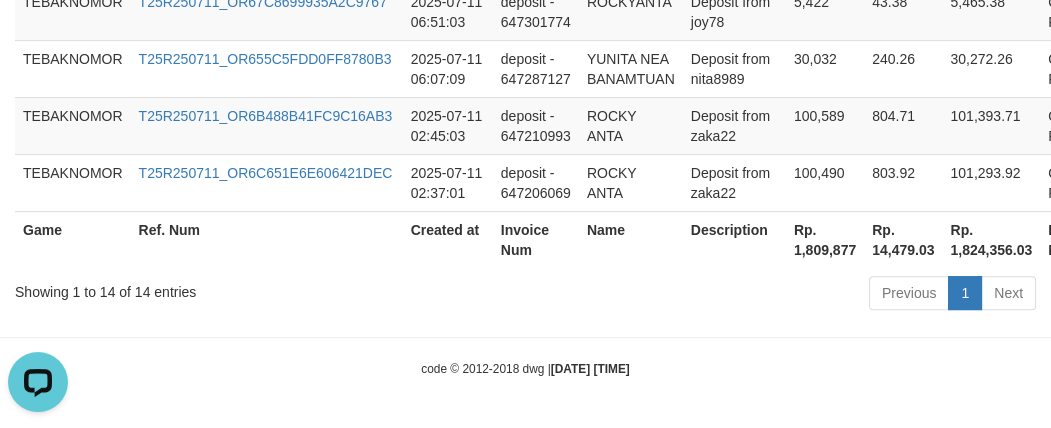 click on "Rp. 1,809,877" at bounding box center (825, 239) 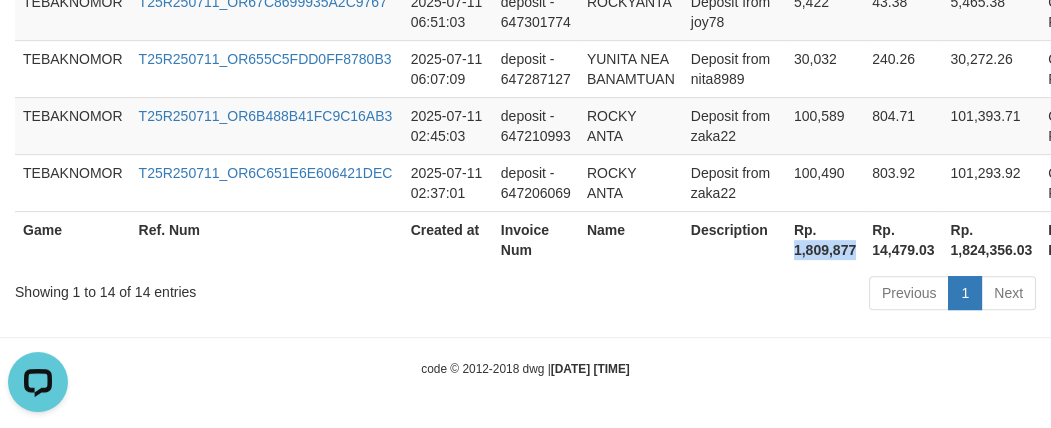 click on "Rp. 1,809,877" at bounding box center [825, 239] 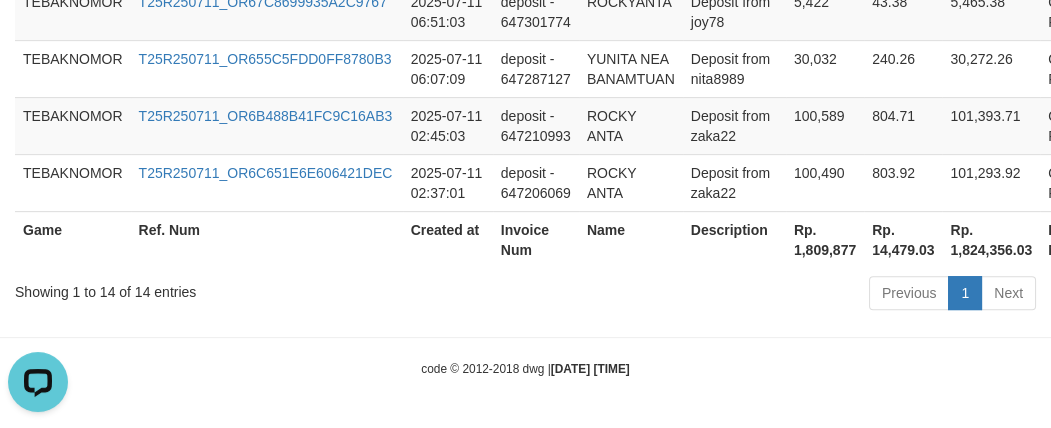 click on "Previous 1 Next" at bounding box center [744, 295] 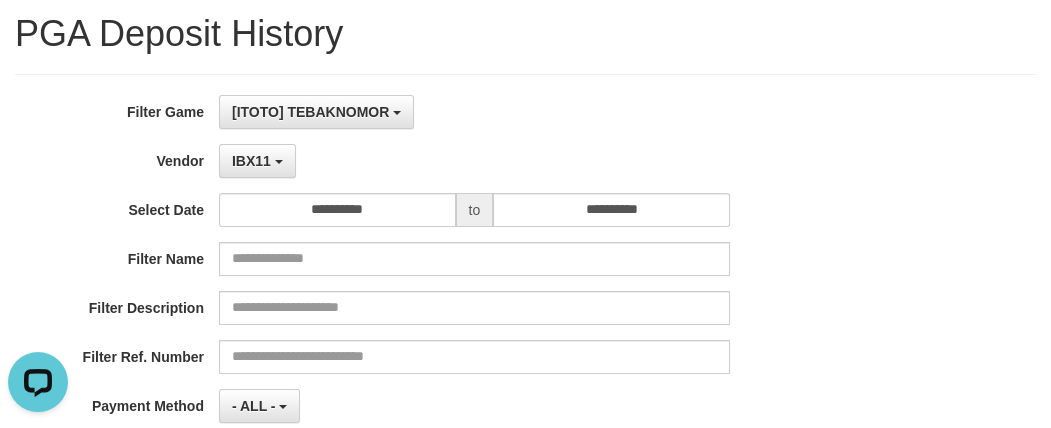 scroll, scrollTop: 90, scrollLeft: 0, axis: vertical 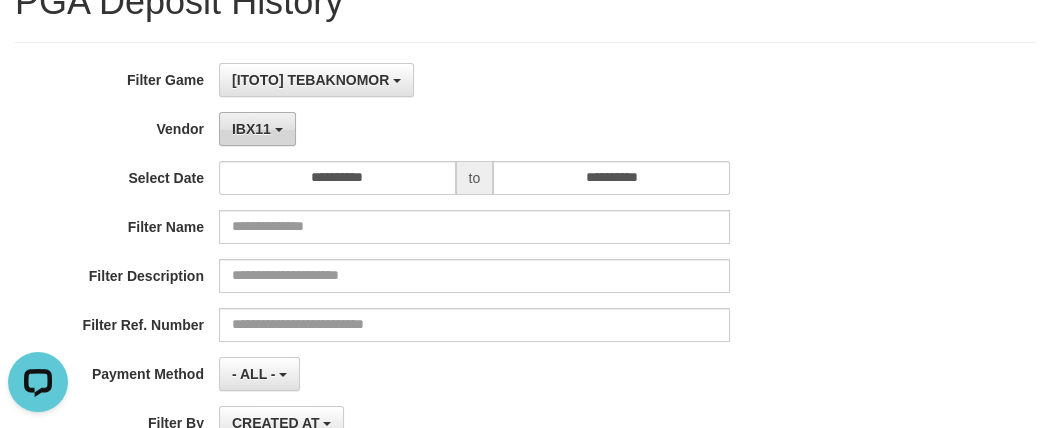 click on "IBX11" at bounding box center [251, 129] 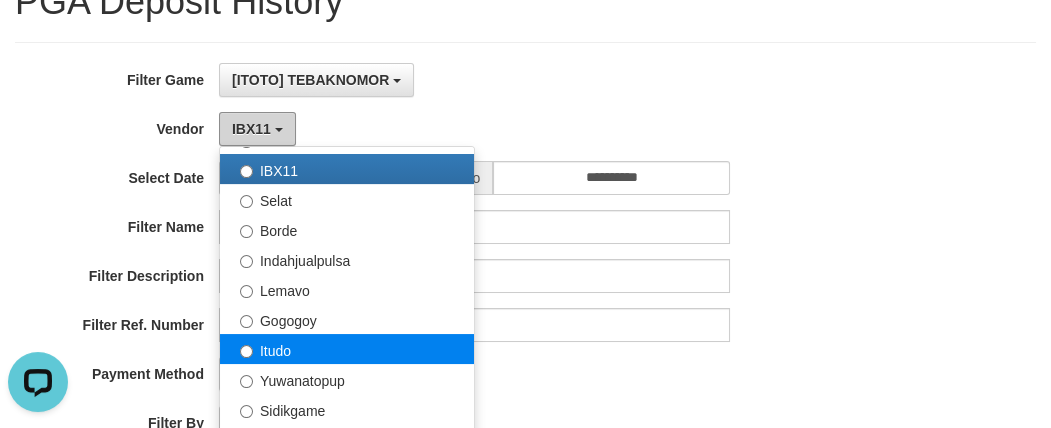 scroll, scrollTop: 685, scrollLeft: 0, axis: vertical 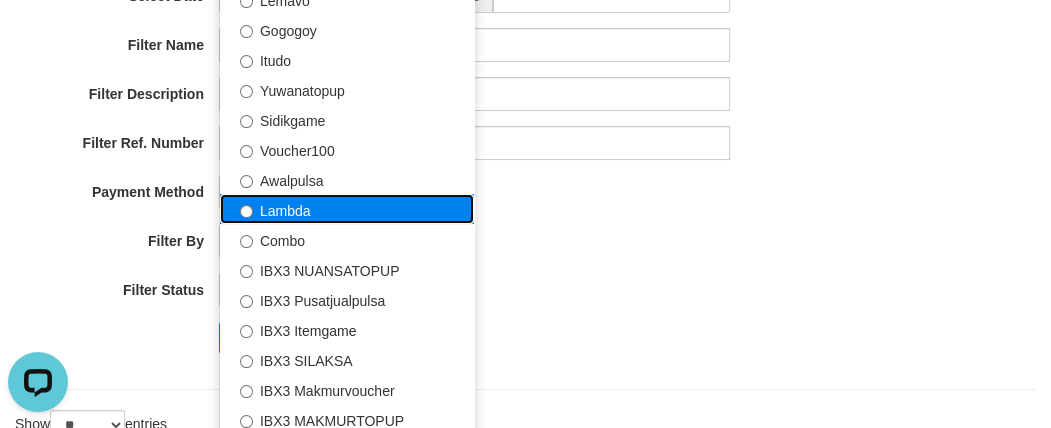 click on "Lambda" at bounding box center (347, 209) 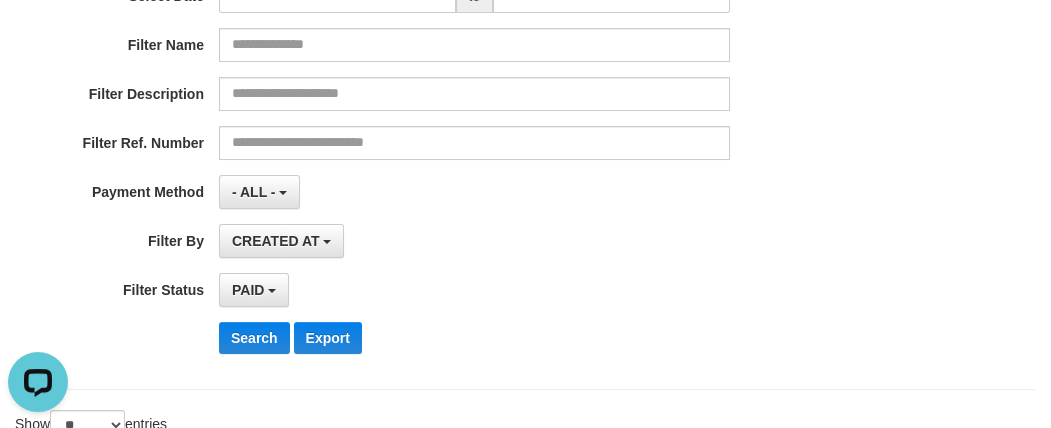 select on "**********" 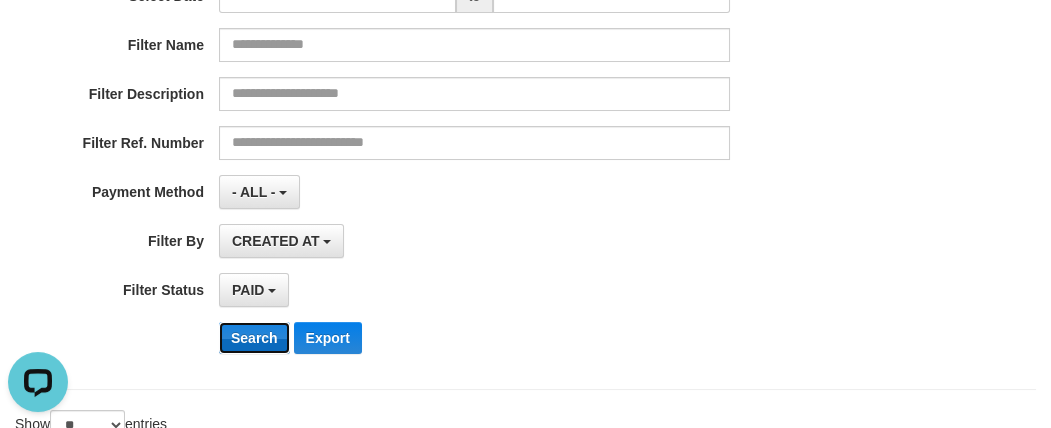 click on "Search" at bounding box center (254, 338) 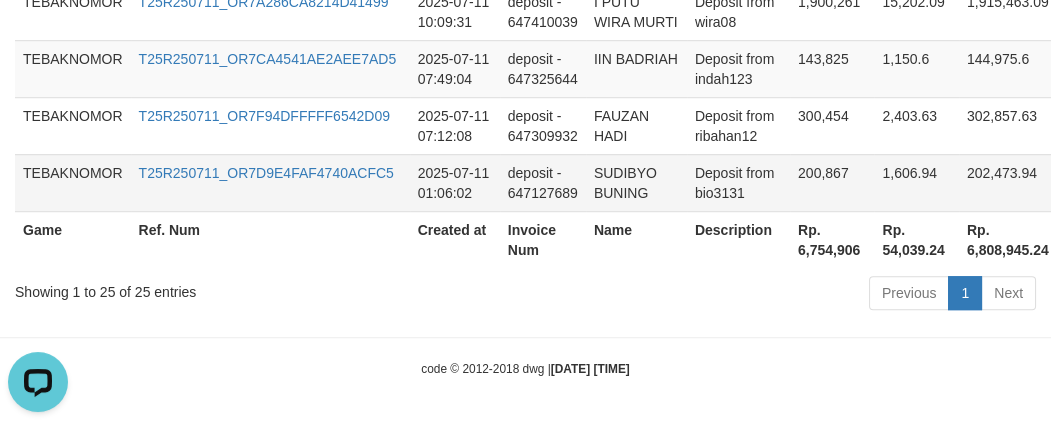 scroll, scrollTop: 2450, scrollLeft: 0, axis: vertical 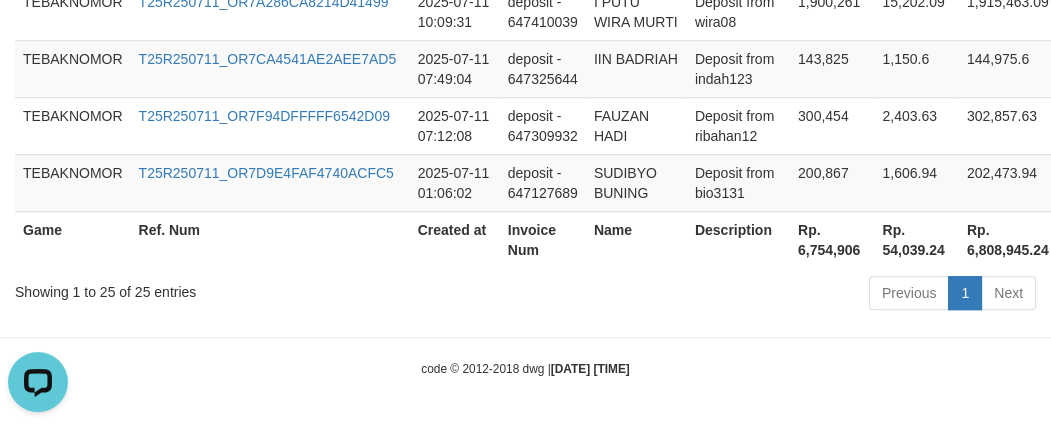 click on "Rp. 6,754,906" at bounding box center (832, 239) 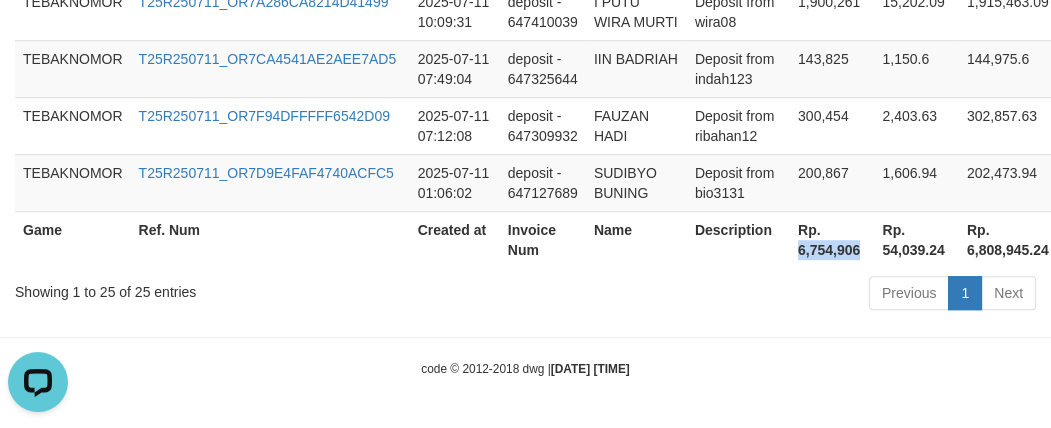 click on "Rp. 6,754,906" at bounding box center (832, 239) 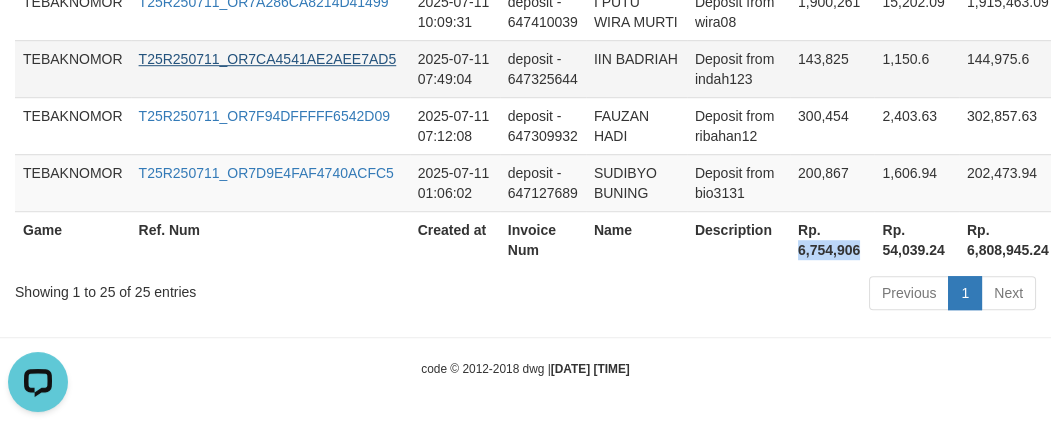 copy on "6,754,906" 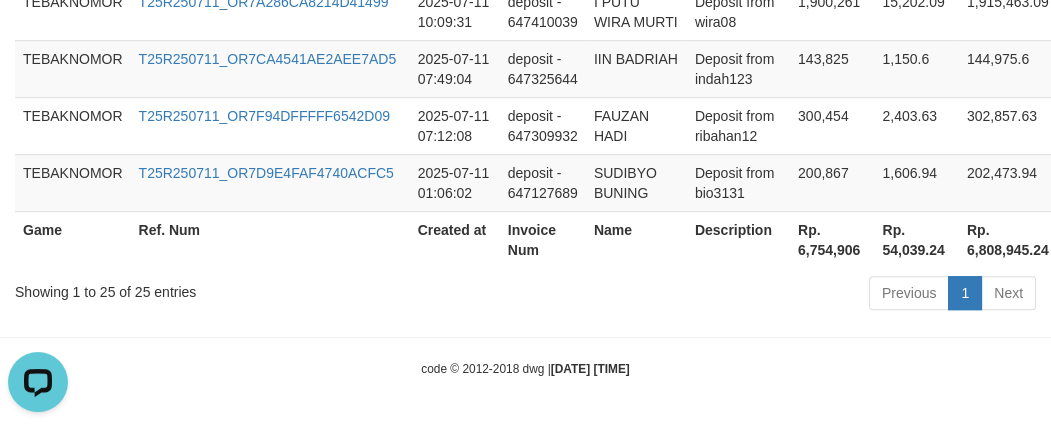 click on "Description" at bounding box center [738, 239] 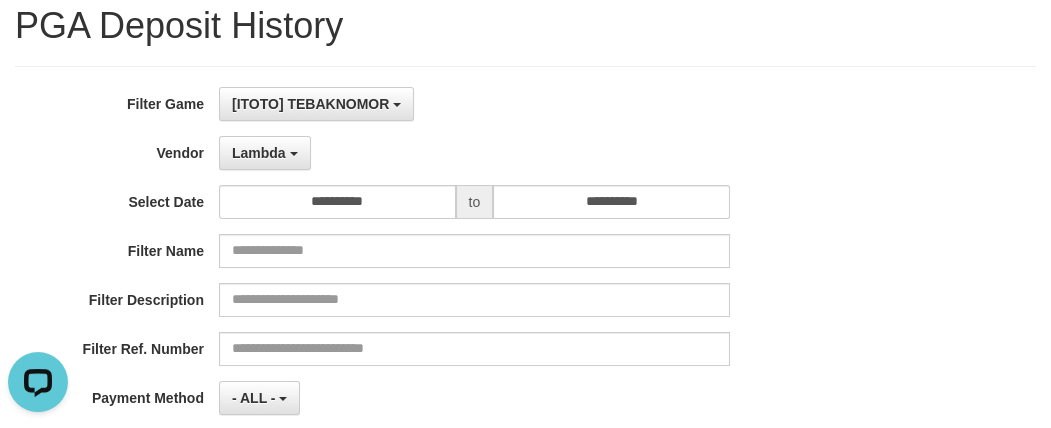 scroll, scrollTop: 0, scrollLeft: 0, axis: both 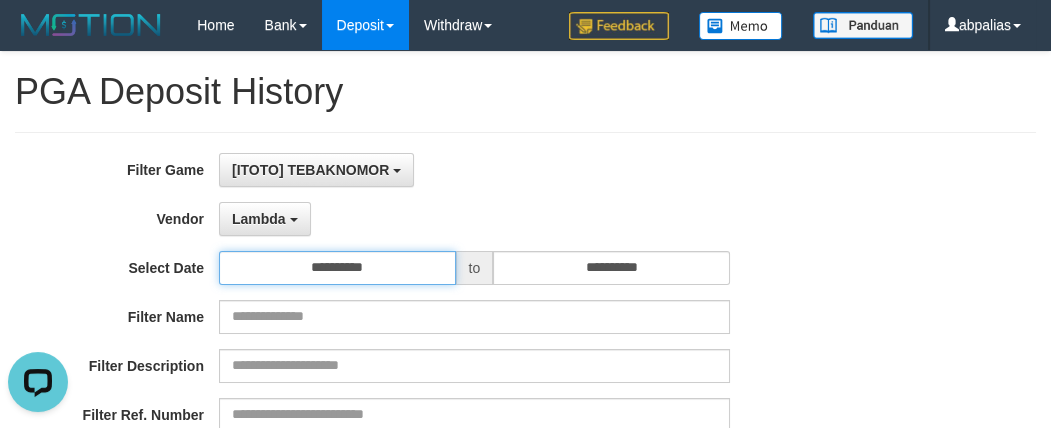click on "**********" at bounding box center [337, 268] 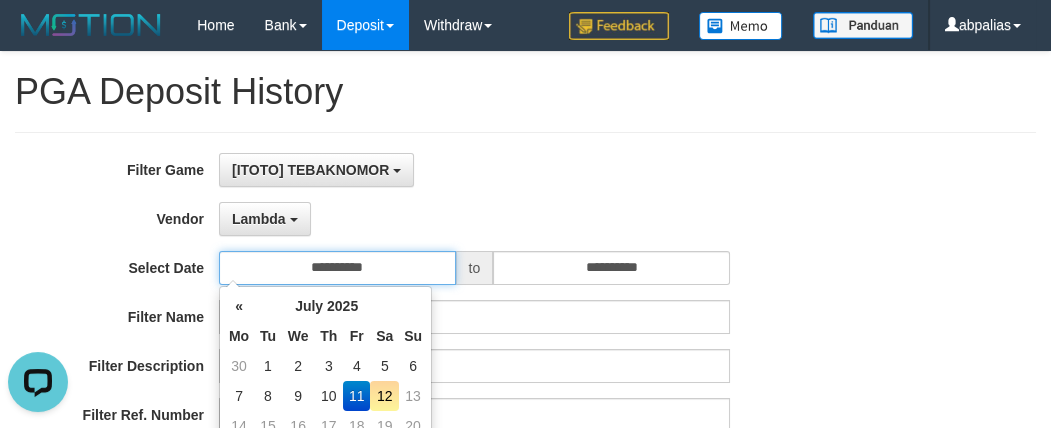 scroll, scrollTop: 181, scrollLeft: 0, axis: vertical 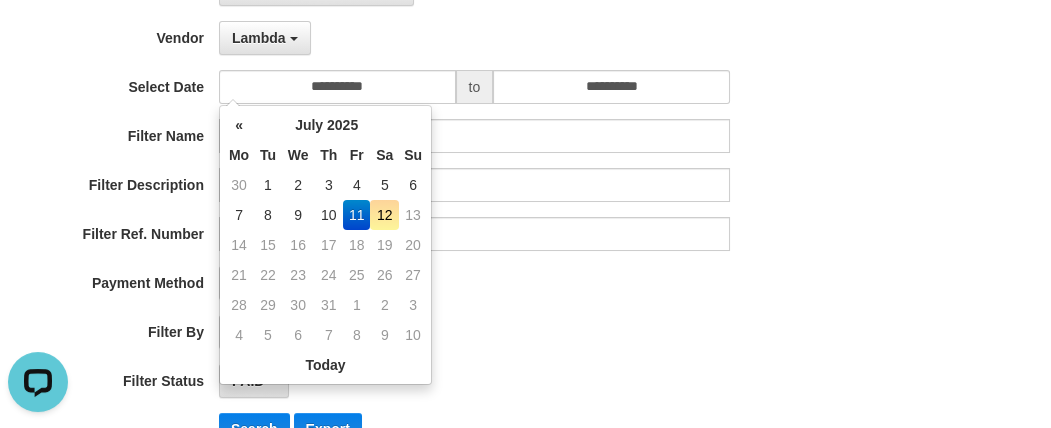 drag, startPoint x: 386, startPoint y: 219, endPoint x: 507, endPoint y: 273, distance: 132.50282 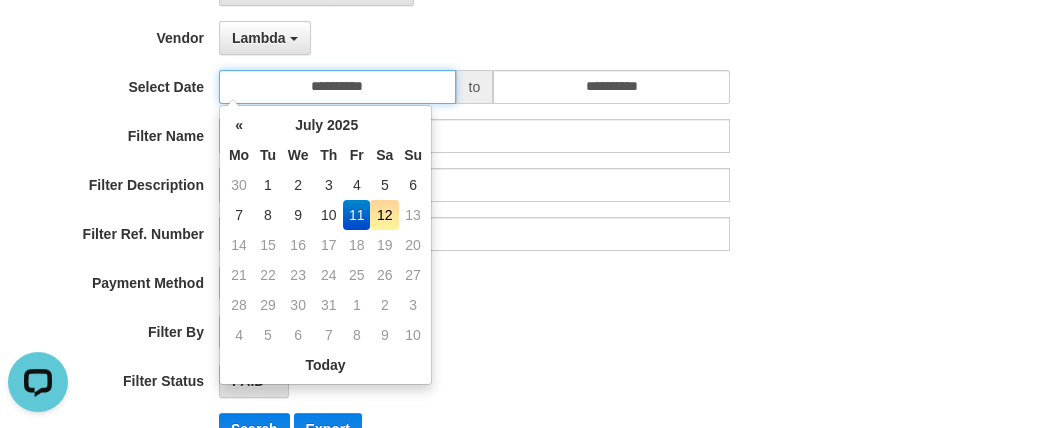 type on "**********" 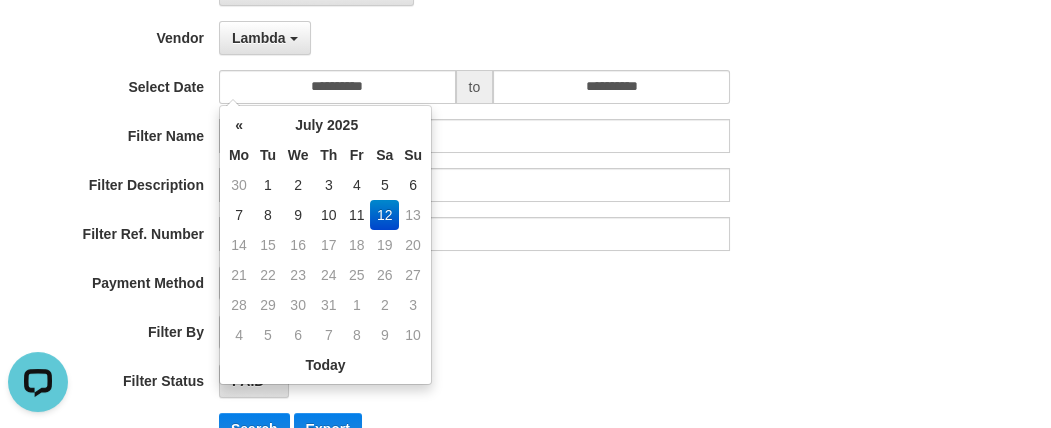 click on "- ALL -    SELECT ALL  - ALL -  SELECT PAYMENT METHOD
Mandiri
BNI
OVO
CIMB
BRI
MAYBANK
PERMATA
DANAMON
INDOMARET
ALFAMART
GOPAY
CC
BCA
QRIS
SINARMAS
LINKAJA
SHOPEEPAY
ATMBERSAMA
DANA
ARTHAGRAHA
SAMPOERNA
OCBCNISP" at bounding box center (474, 283) 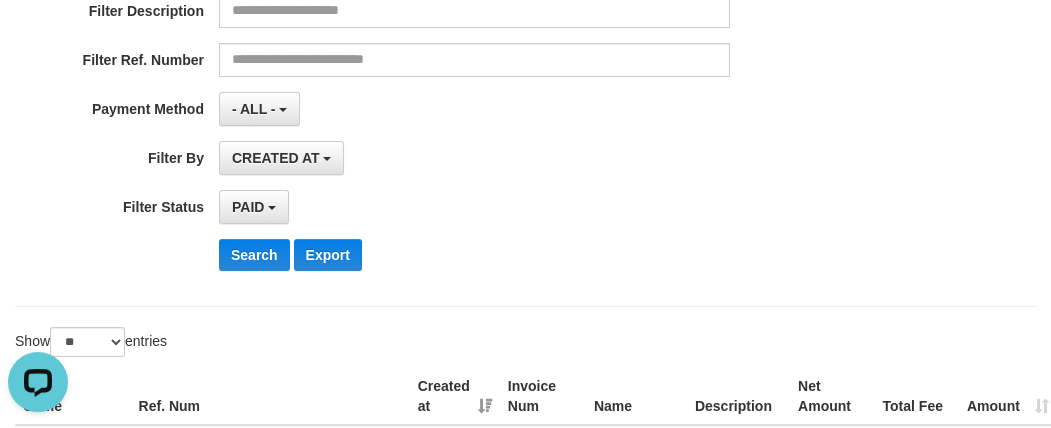 scroll, scrollTop: 454, scrollLeft: 0, axis: vertical 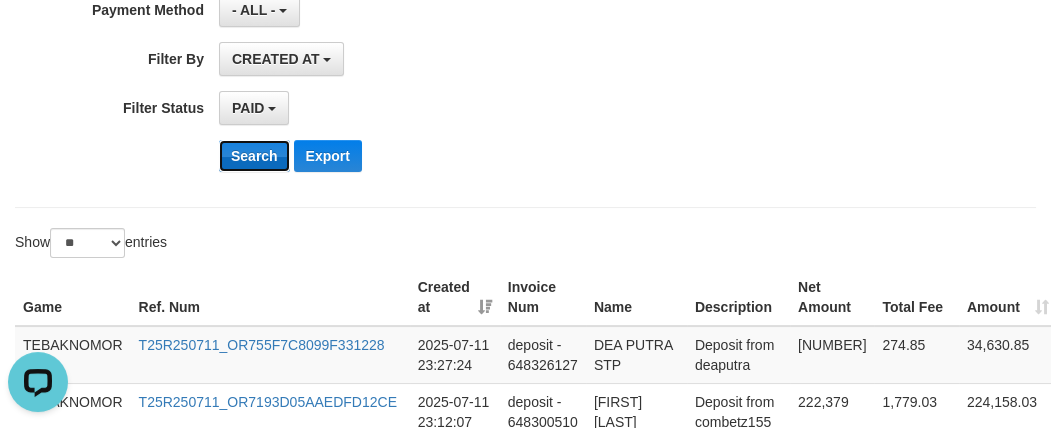 click on "Search" at bounding box center (254, 156) 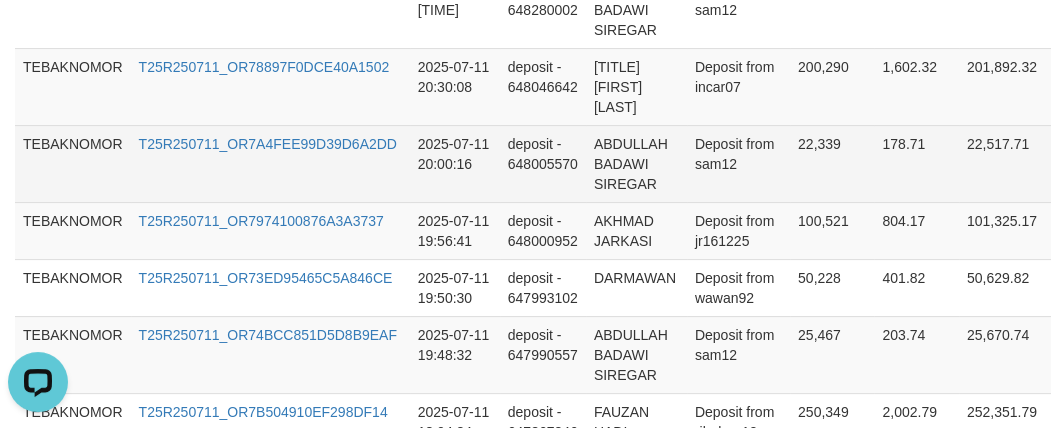 scroll, scrollTop: 720, scrollLeft: 0, axis: vertical 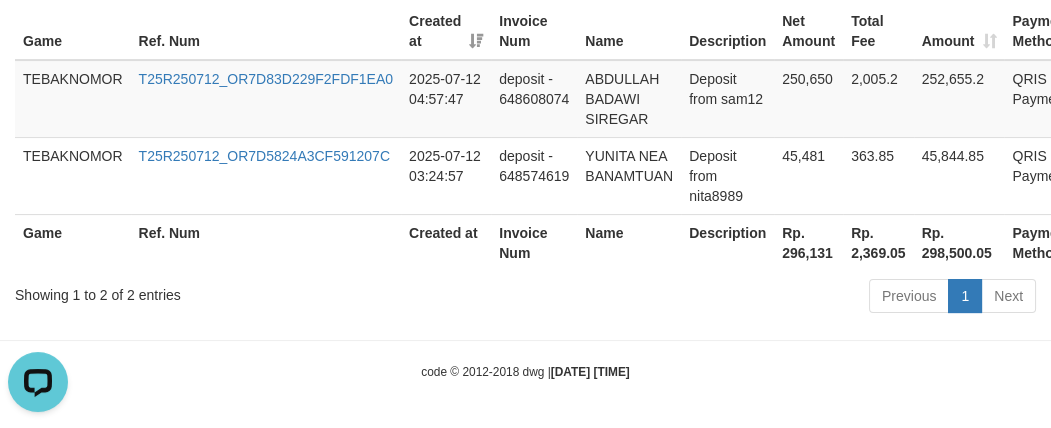 click on "Rp. 296,131" at bounding box center (808, 242) 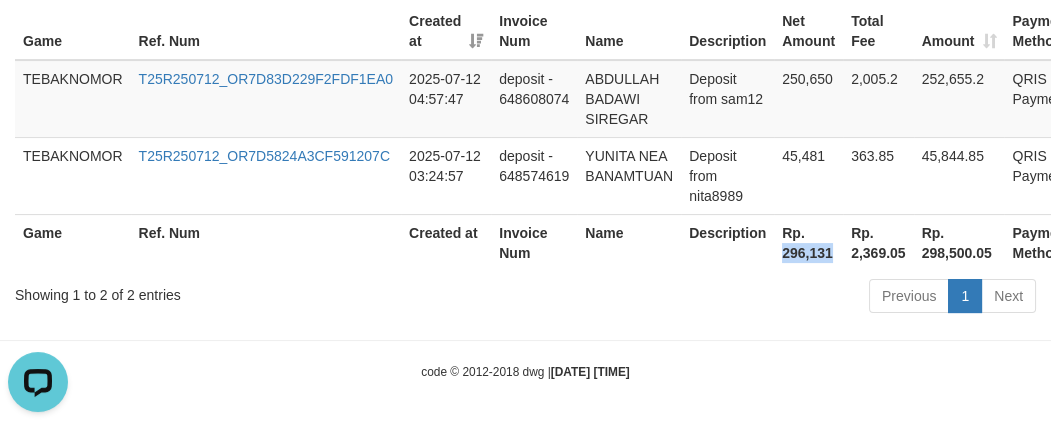 click on "Rp. 296,131" at bounding box center (808, 242) 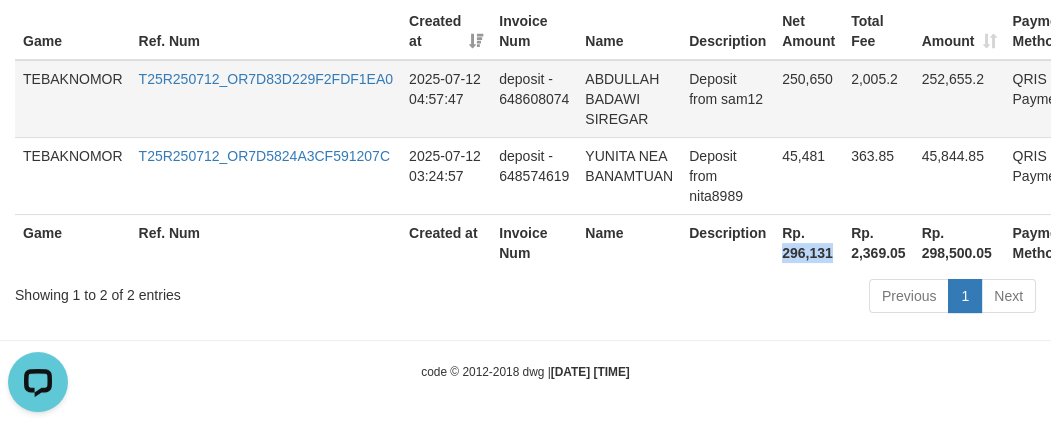 copy on "[NUMBER]" 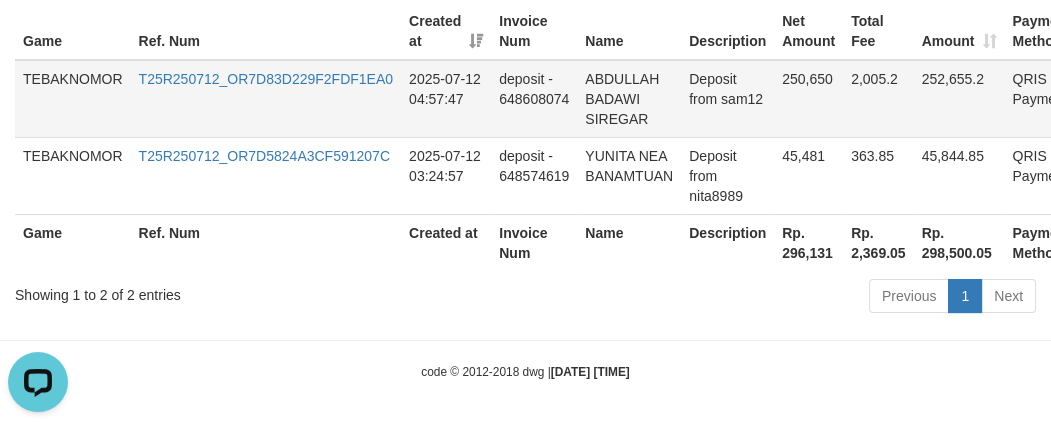 click on "Deposit from sam12" at bounding box center (727, 99) 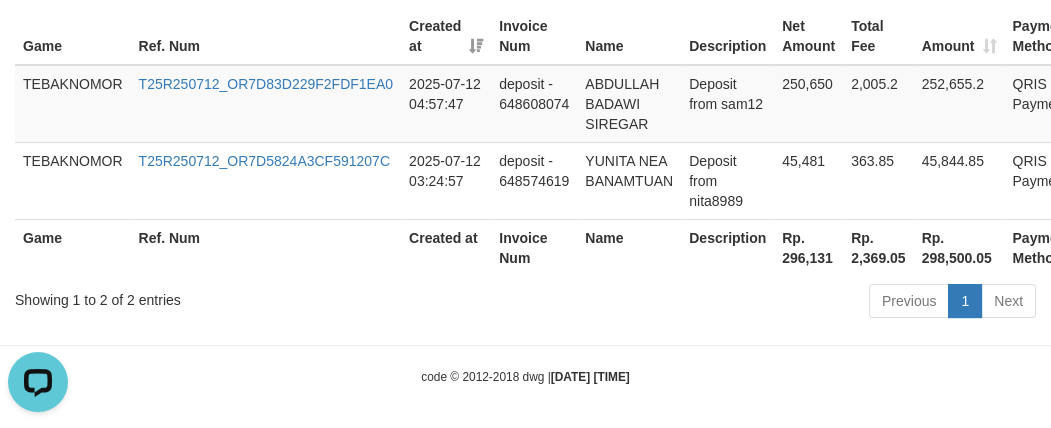 scroll, scrollTop: 84, scrollLeft: 0, axis: vertical 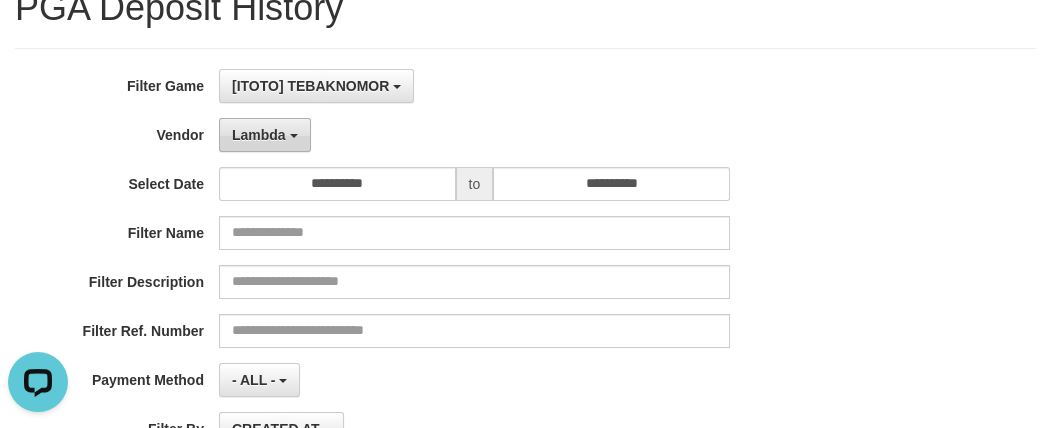 click on "Lambda" at bounding box center (259, 135) 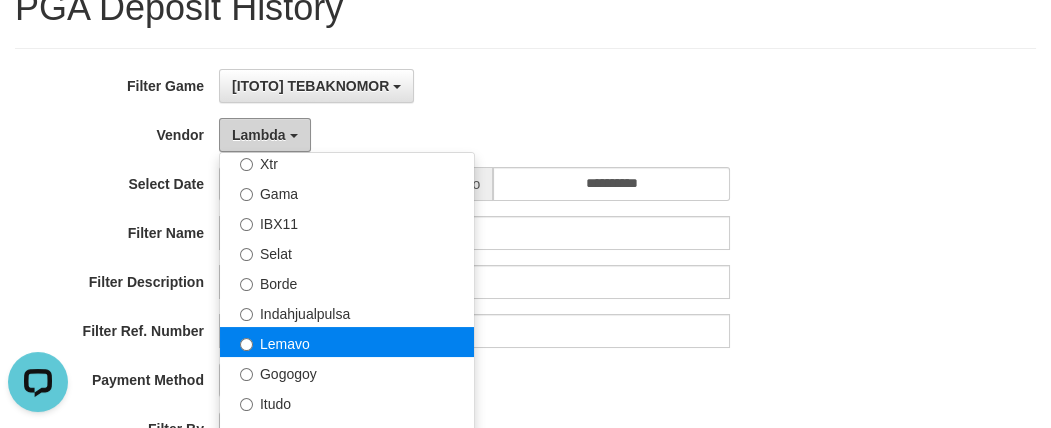 scroll, scrollTop: 503, scrollLeft: 0, axis: vertical 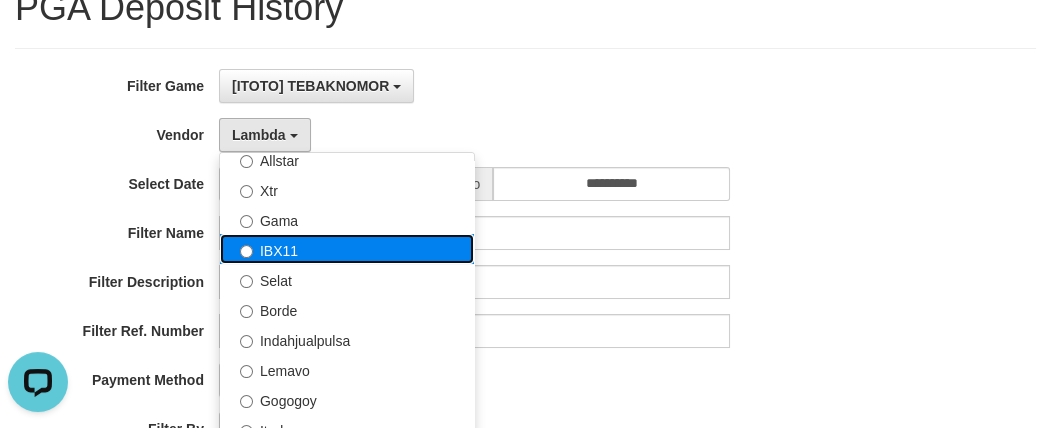 click on "IBX11" at bounding box center (347, 249) 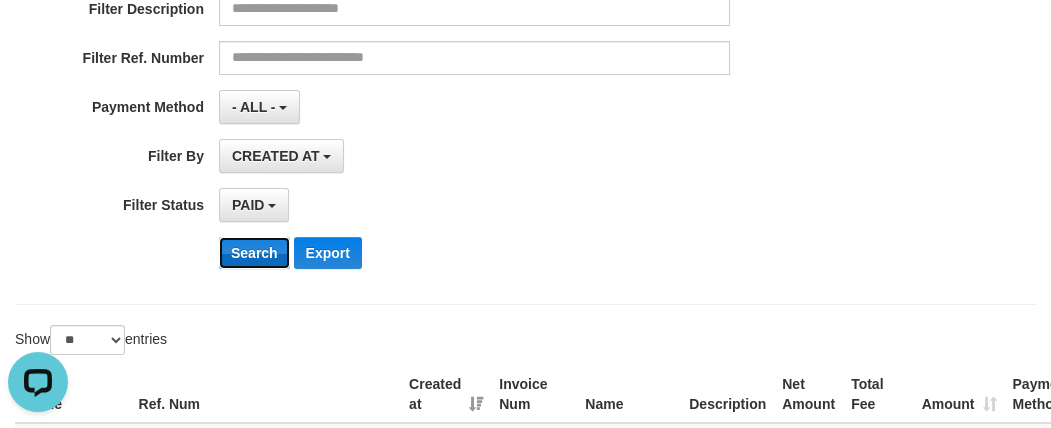 click on "Search" at bounding box center (254, 253) 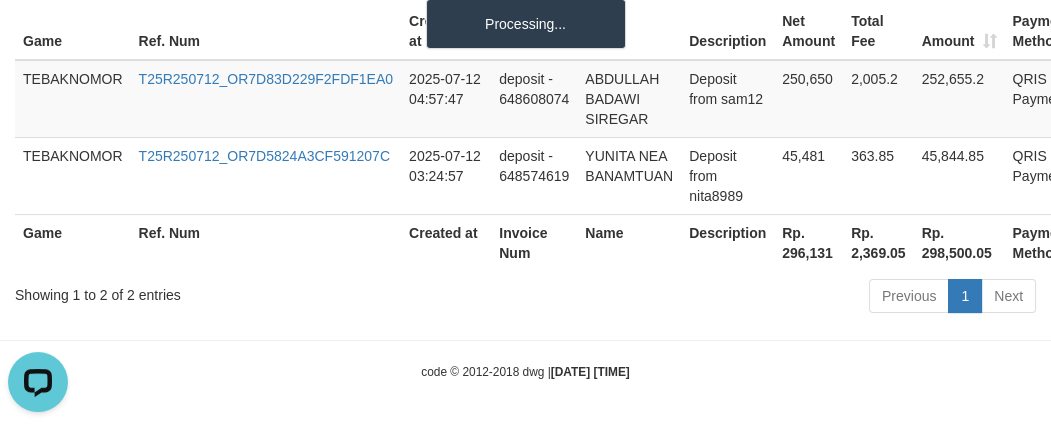 scroll, scrollTop: 700, scrollLeft: 0, axis: vertical 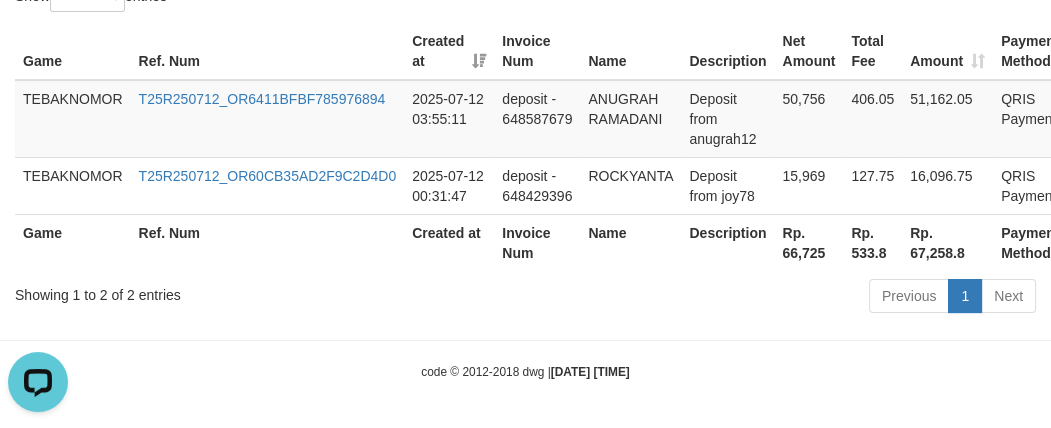 click on "Rp. 66,725" at bounding box center [808, 242] 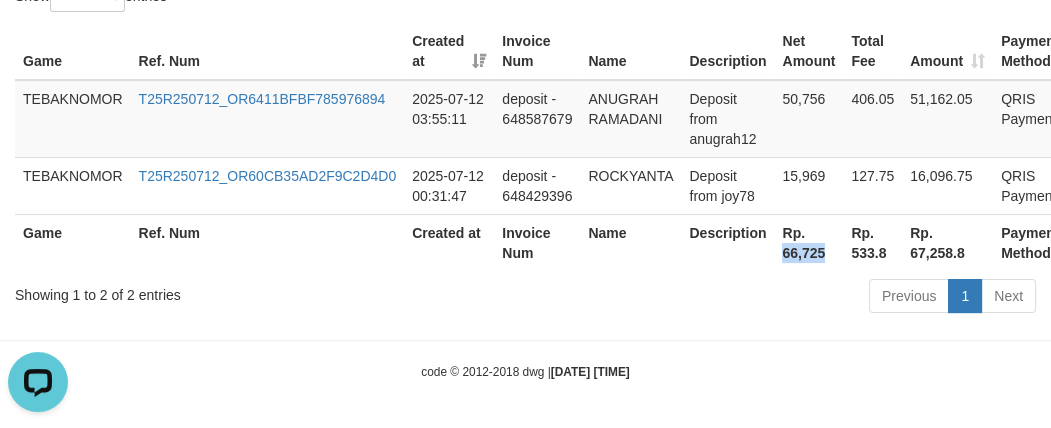 click on "Rp. 66,725" at bounding box center (808, 242) 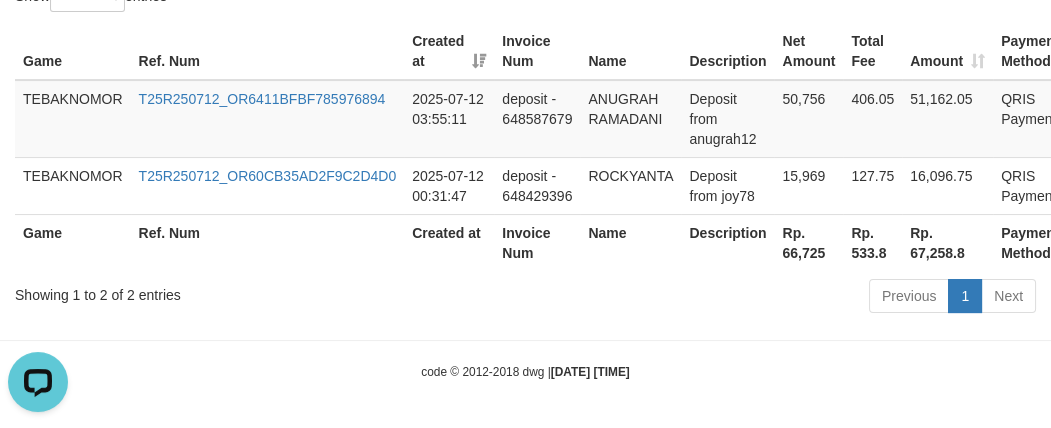 click on "Ref. Num" at bounding box center (268, 242) 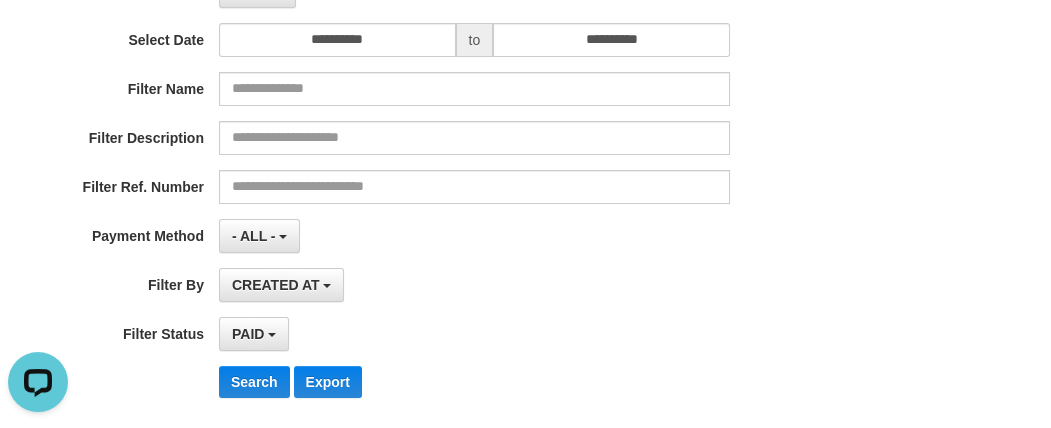 scroll, scrollTop: 0, scrollLeft: 0, axis: both 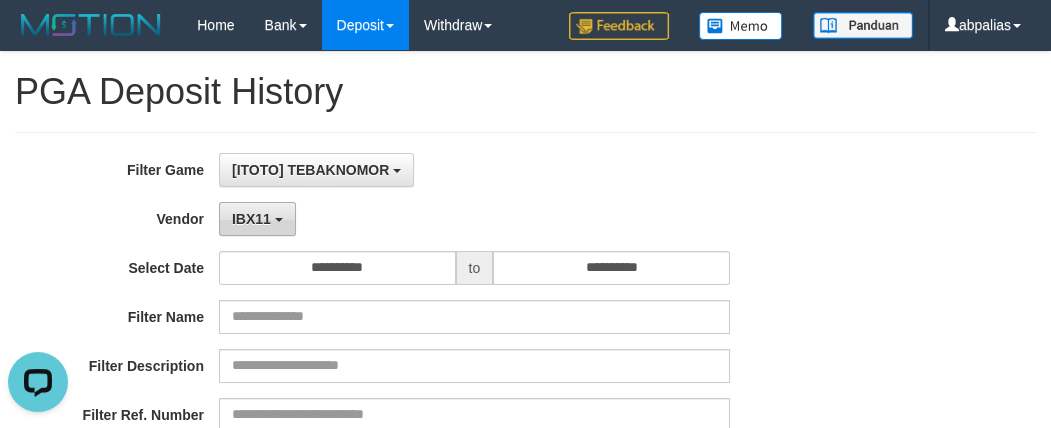 click on "IBX11" at bounding box center [251, 219] 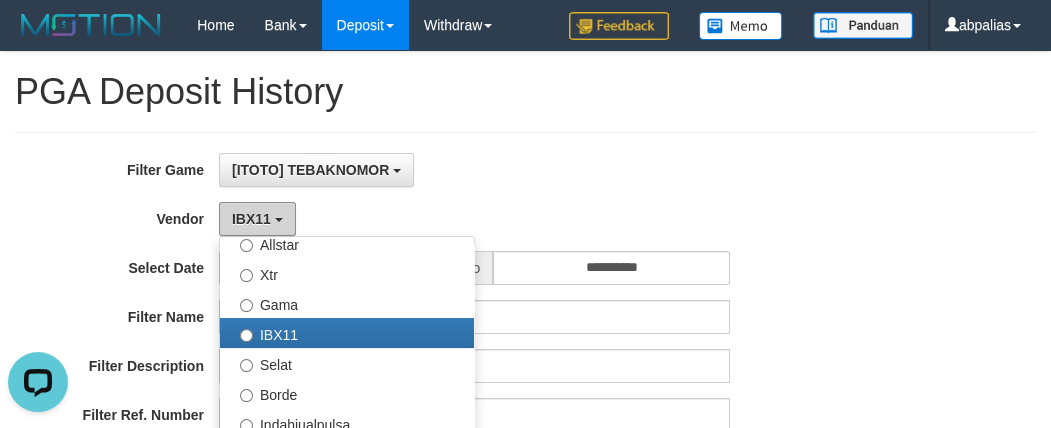 scroll, scrollTop: 230, scrollLeft: 0, axis: vertical 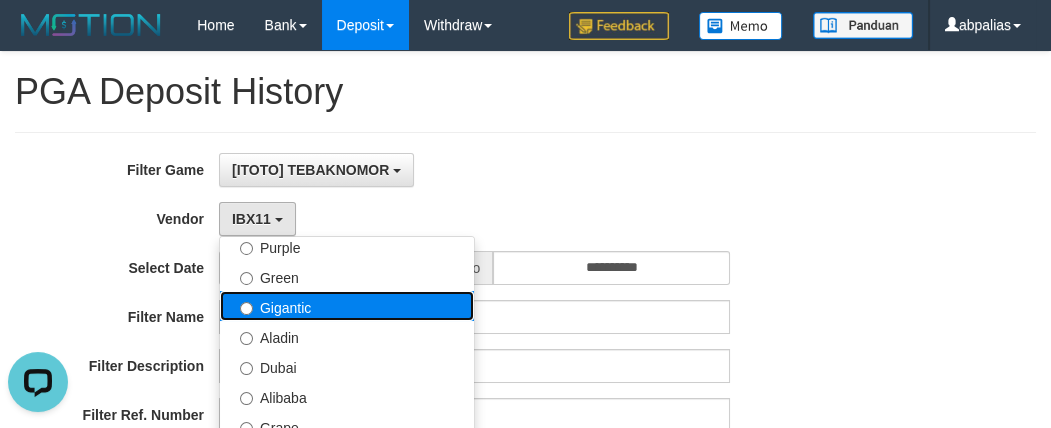 click on "Gigantic" at bounding box center [347, 306] 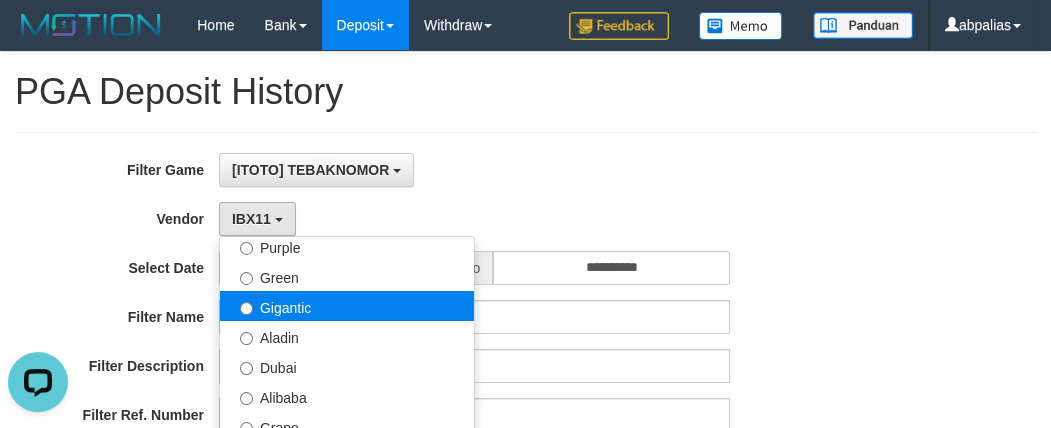 select on "**********" 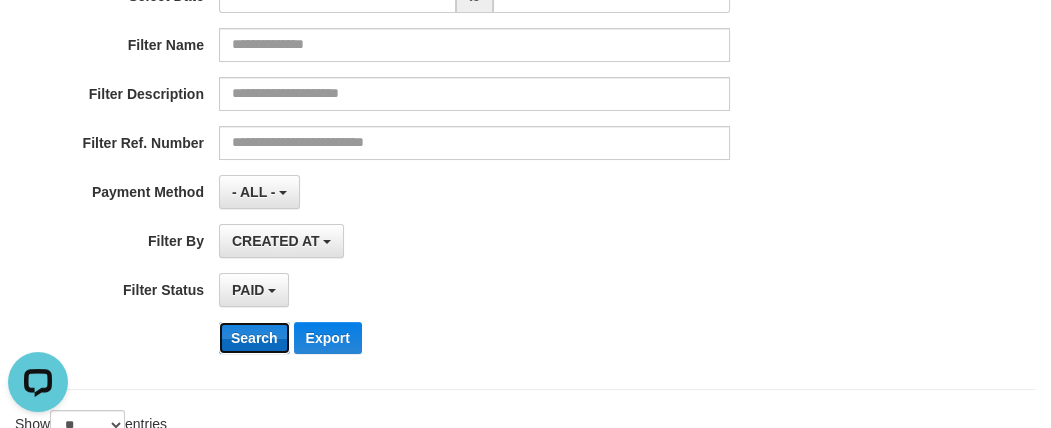 click on "Search" at bounding box center (254, 338) 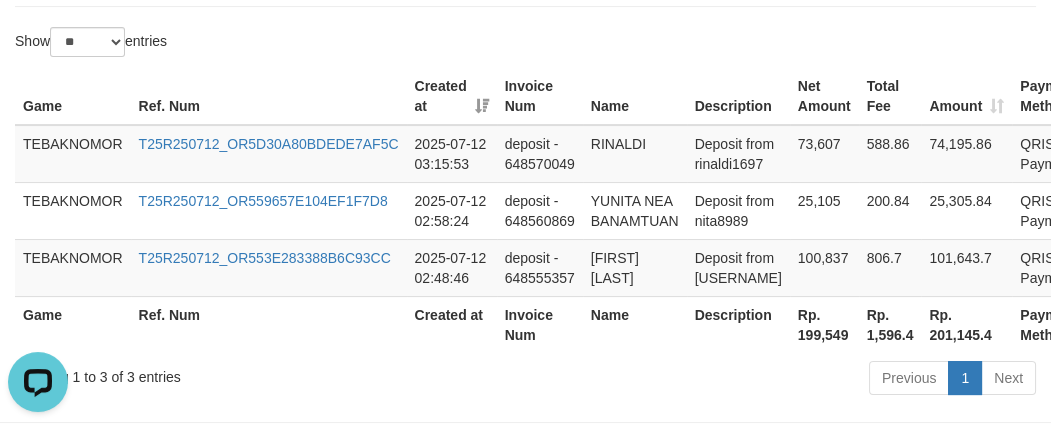 scroll, scrollTop: 798, scrollLeft: 0, axis: vertical 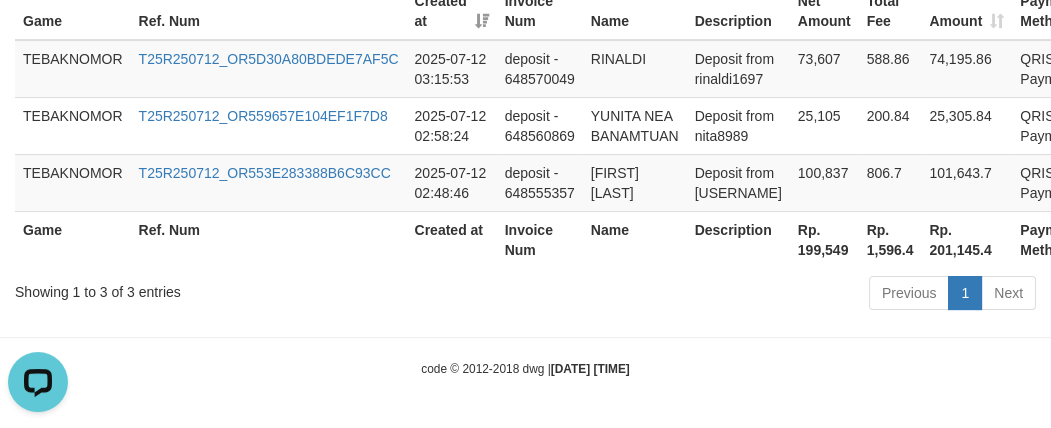 click on "Rp. 199,549" at bounding box center [824, 239] 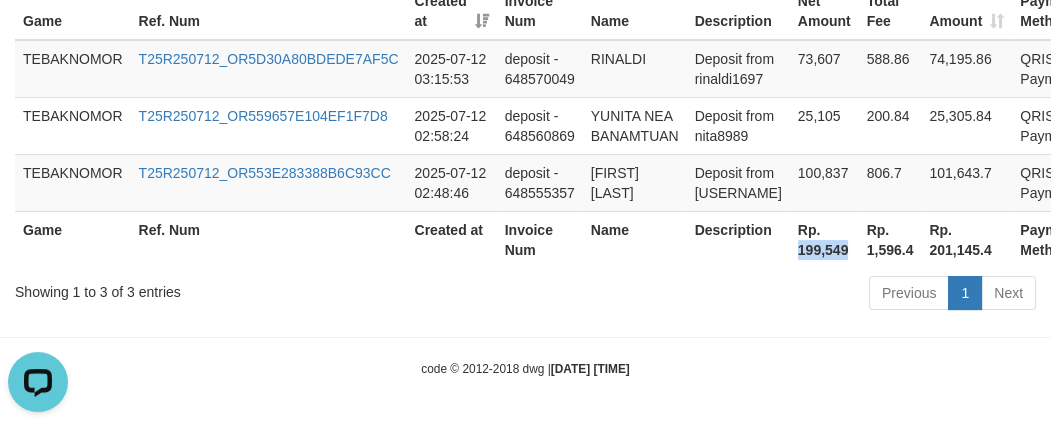 click on "Rp. 199,549" at bounding box center [824, 239] 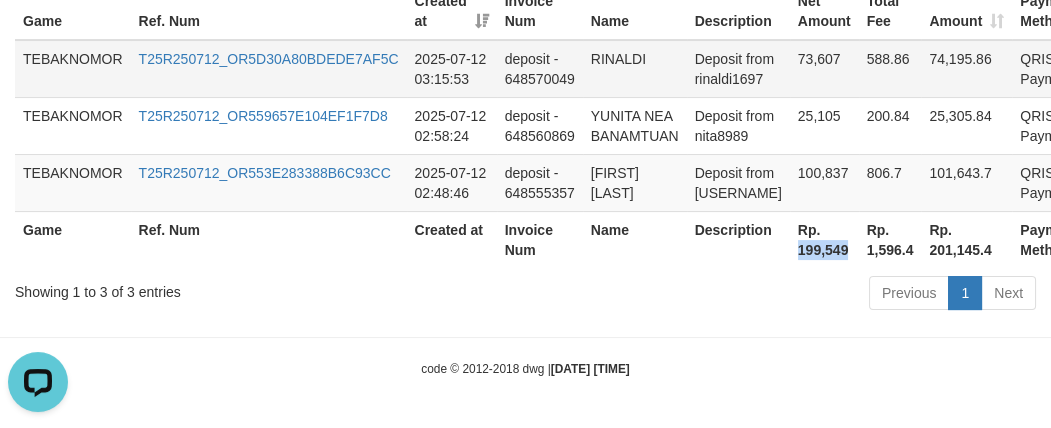 copy on "[NUMBER]" 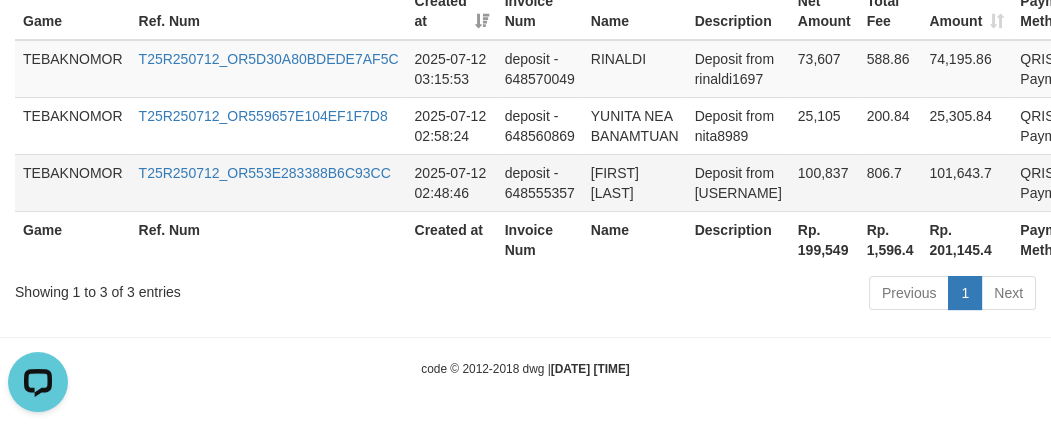 click on "deposit - 648555357" at bounding box center (540, 182) 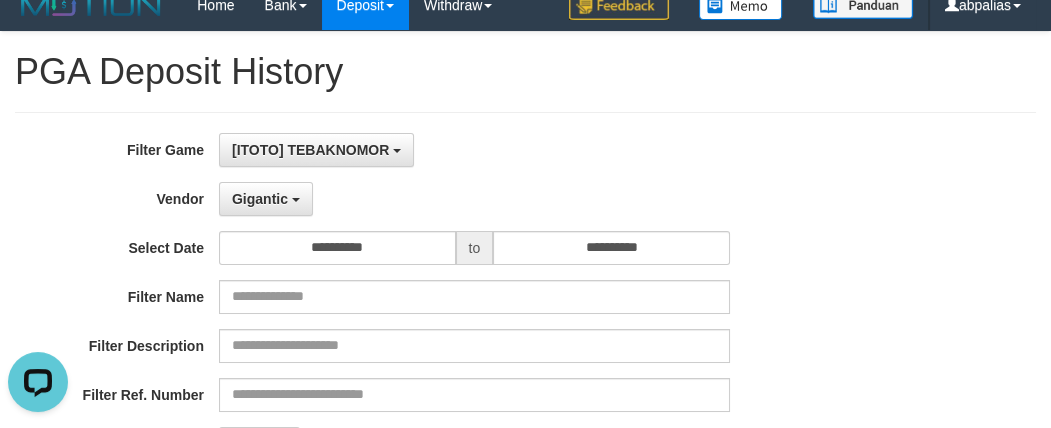 scroll, scrollTop: 0, scrollLeft: 0, axis: both 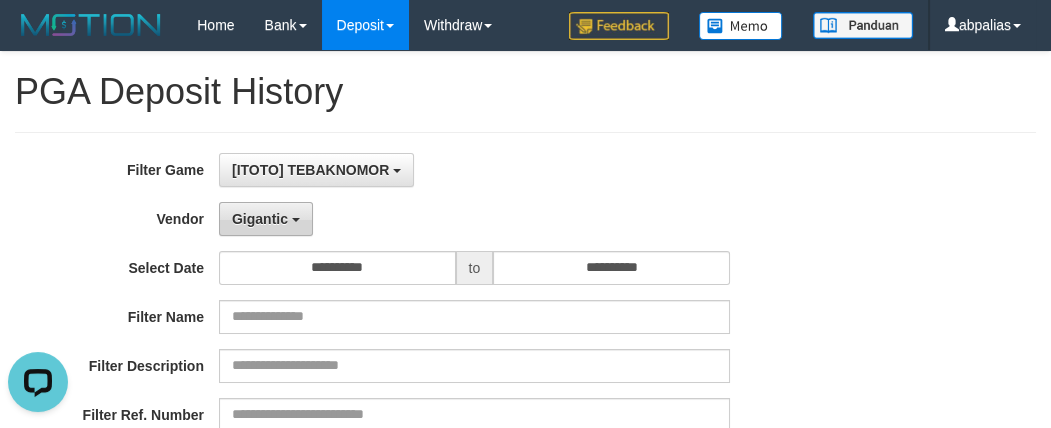 drag, startPoint x: 262, startPoint y: 200, endPoint x: 273, endPoint y: 229, distance: 31.016125 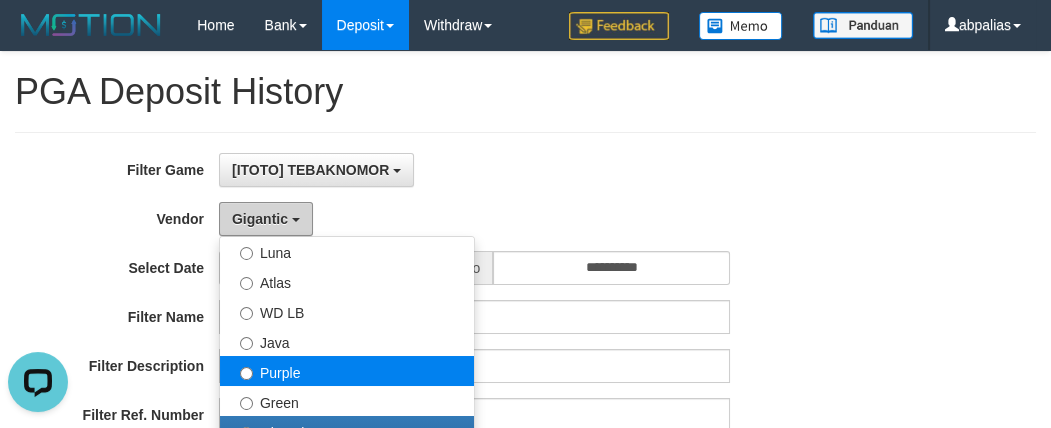 scroll, scrollTop: 0, scrollLeft: 0, axis: both 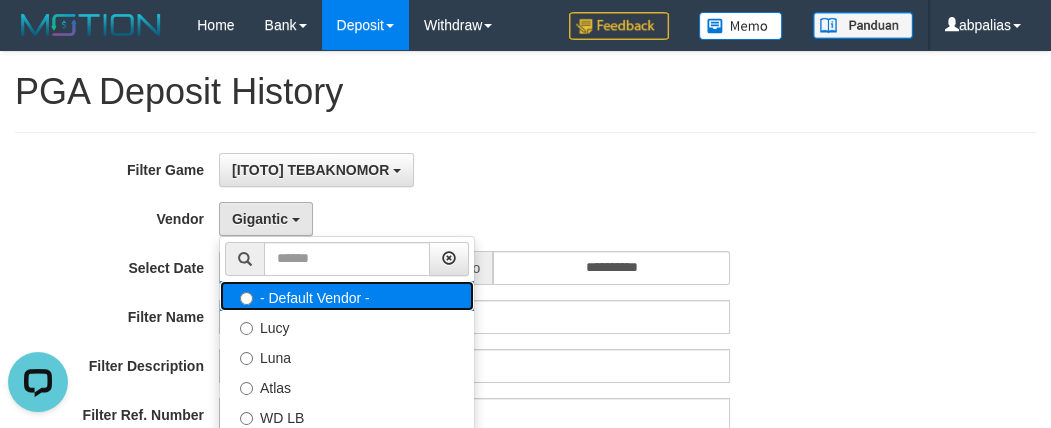 click on "- Default Vendor -" at bounding box center (347, 296) 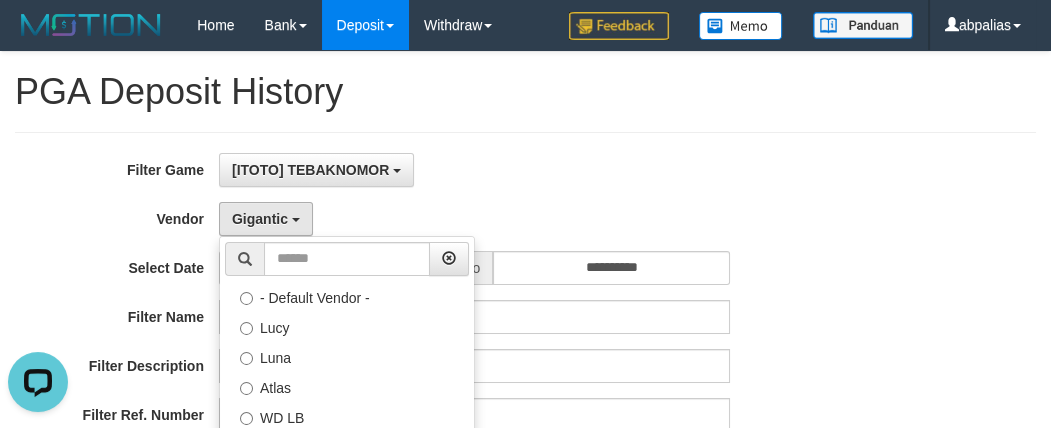 select 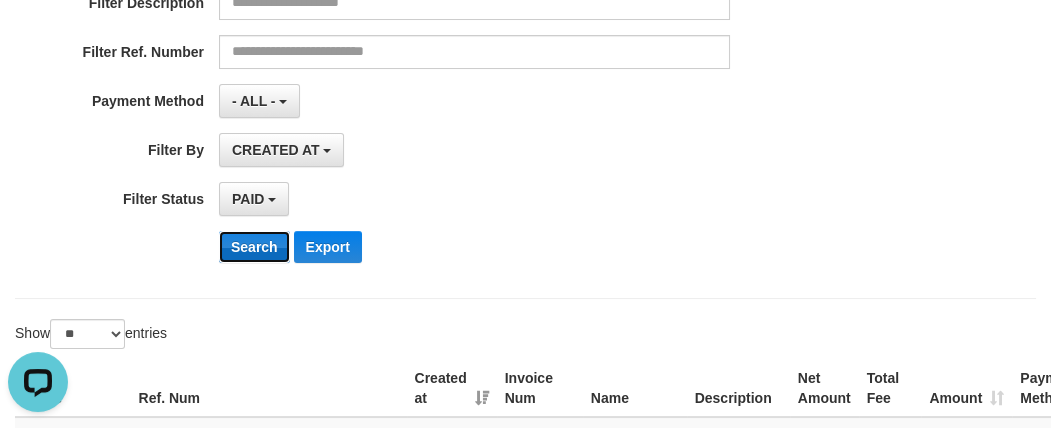 click on "Search" at bounding box center [254, 247] 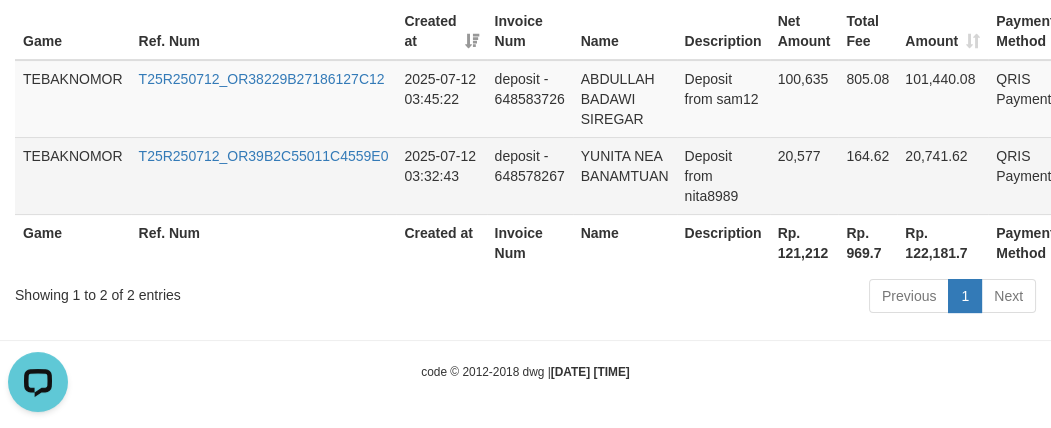 scroll, scrollTop: 720, scrollLeft: 0, axis: vertical 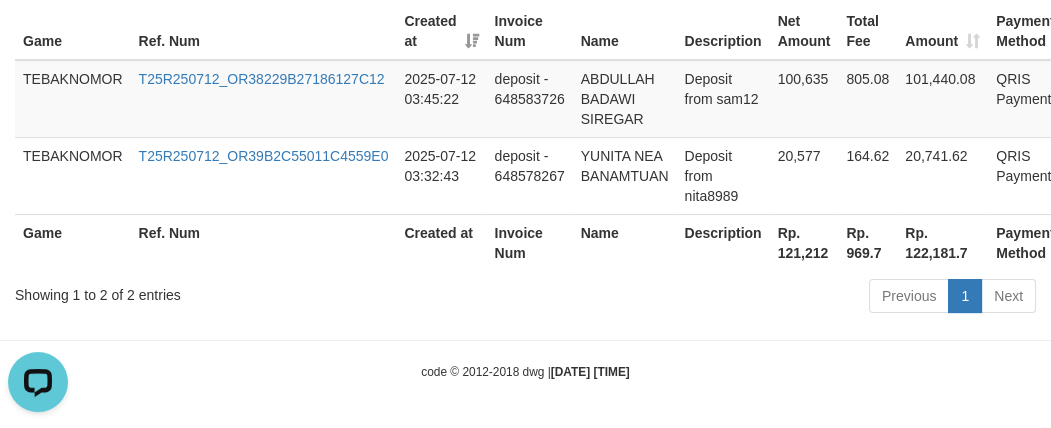 click on "Rp. 121,212" at bounding box center (804, 242) 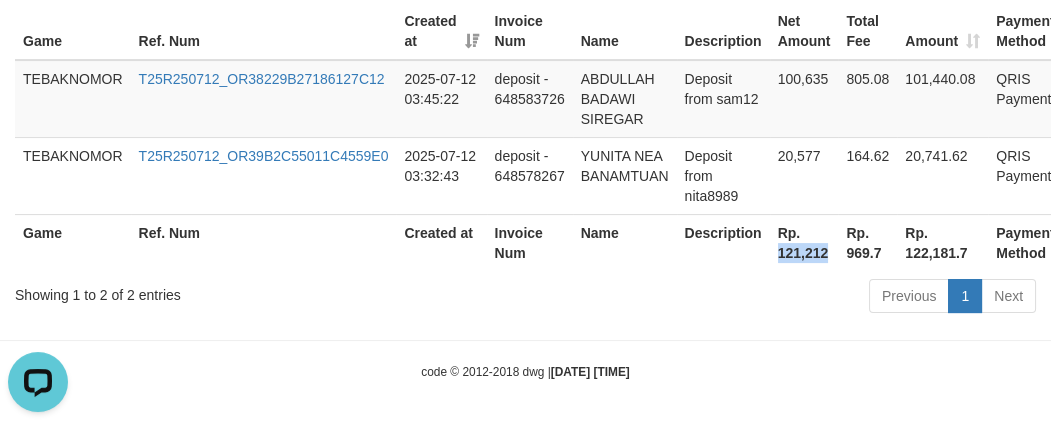 click on "Rp. 121,212" at bounding box center [804, 242] 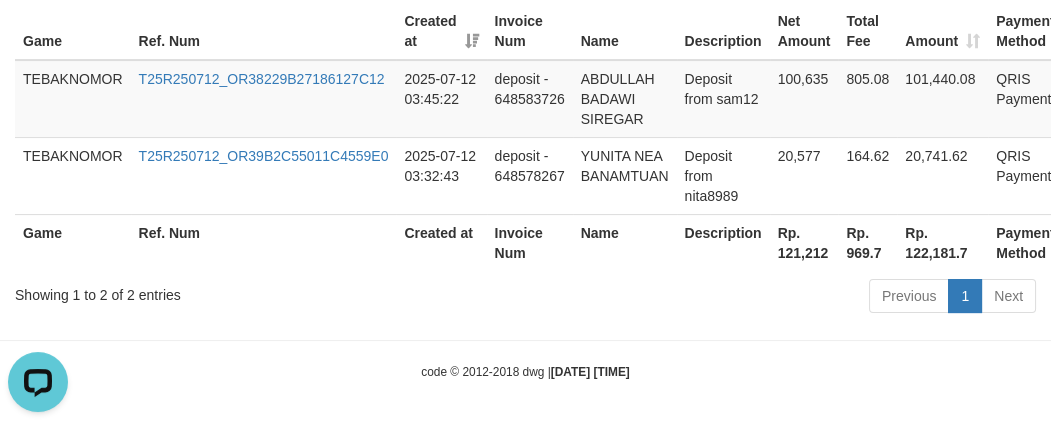 drag, startPoint x: 710, startPoint y: 112, endPoint x: 186, endPoint y: 4, distance: 535.01404 